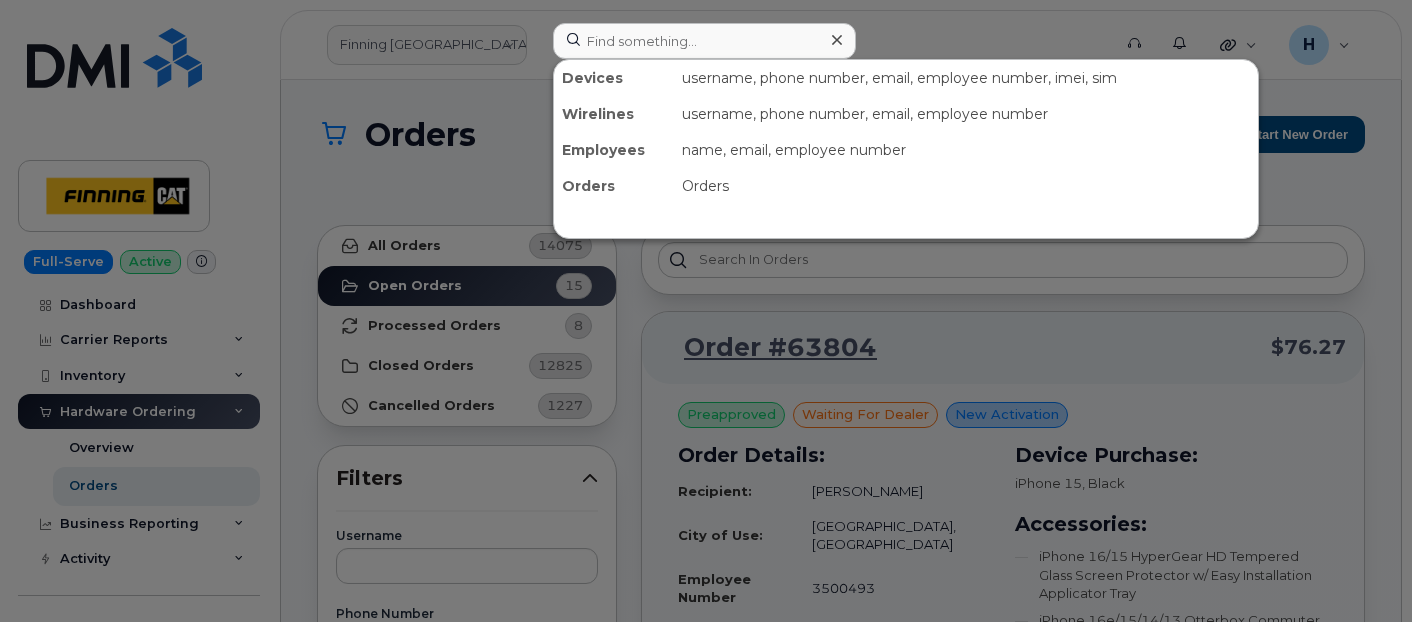 scroll, scrollTop: 7008, scrollLeft: 0, axis: vertical 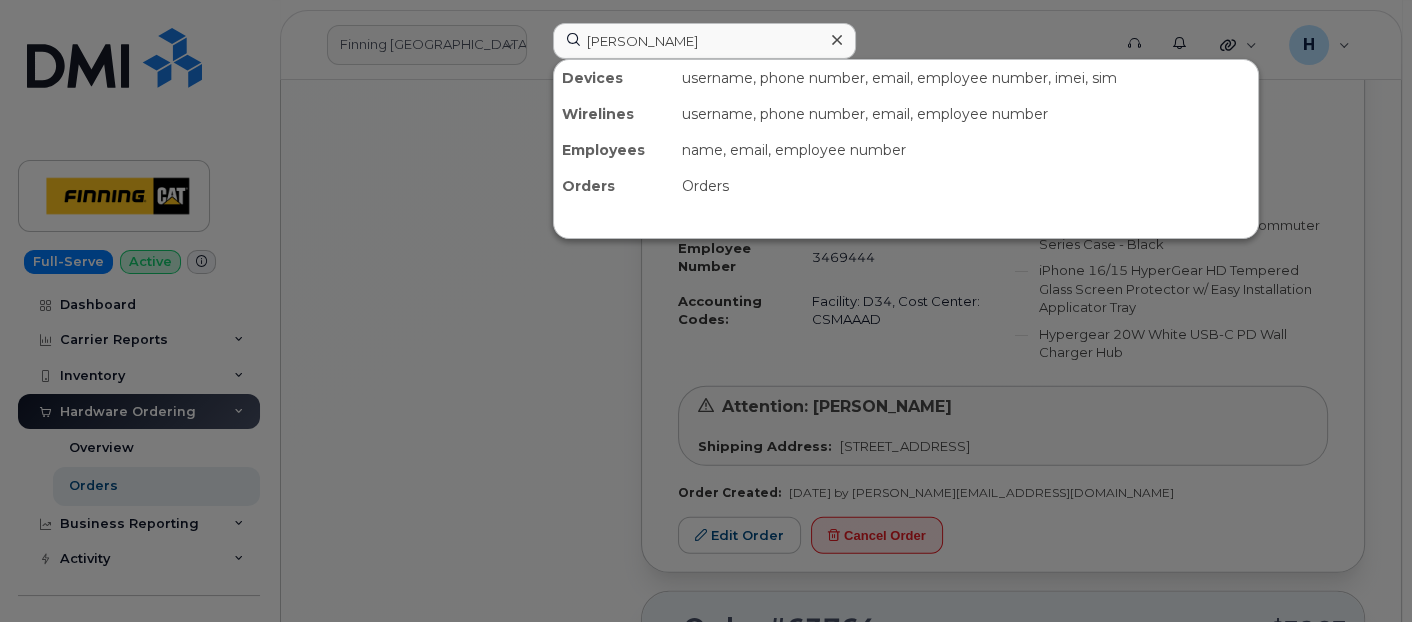 type on "[PERSON_NAME]" 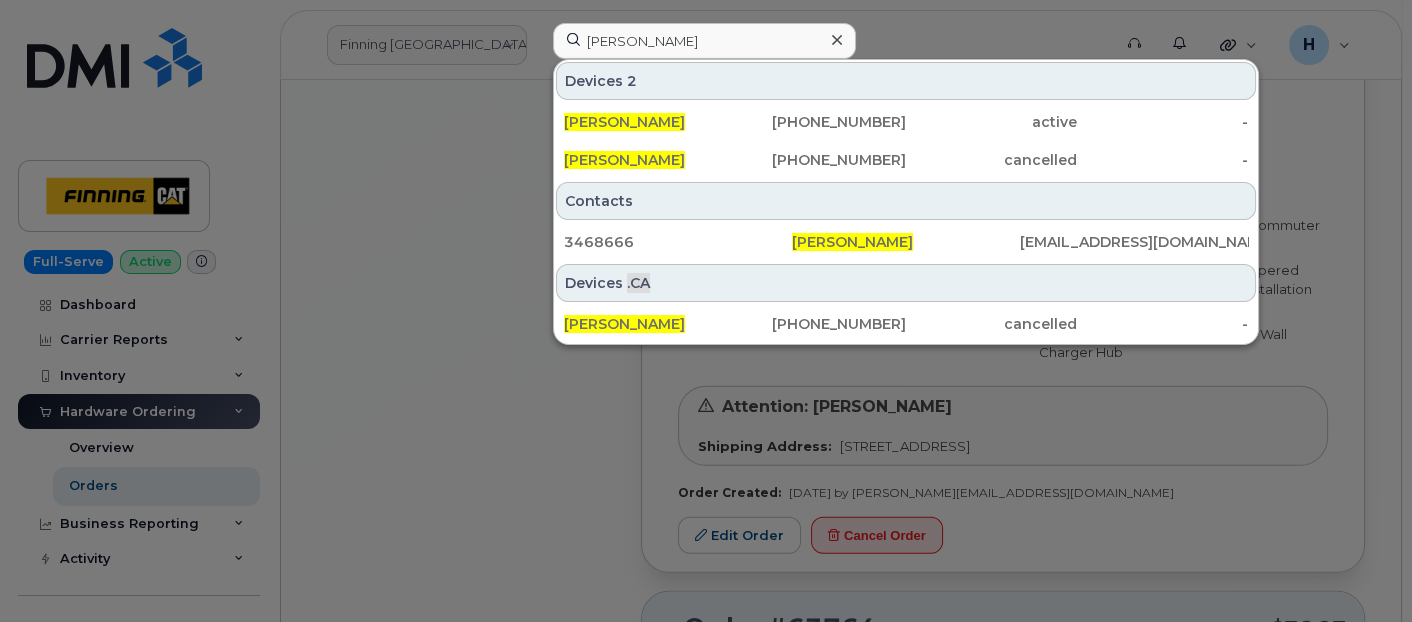 click on "[PERSON_NAME]" at bounding box center (624, 122) 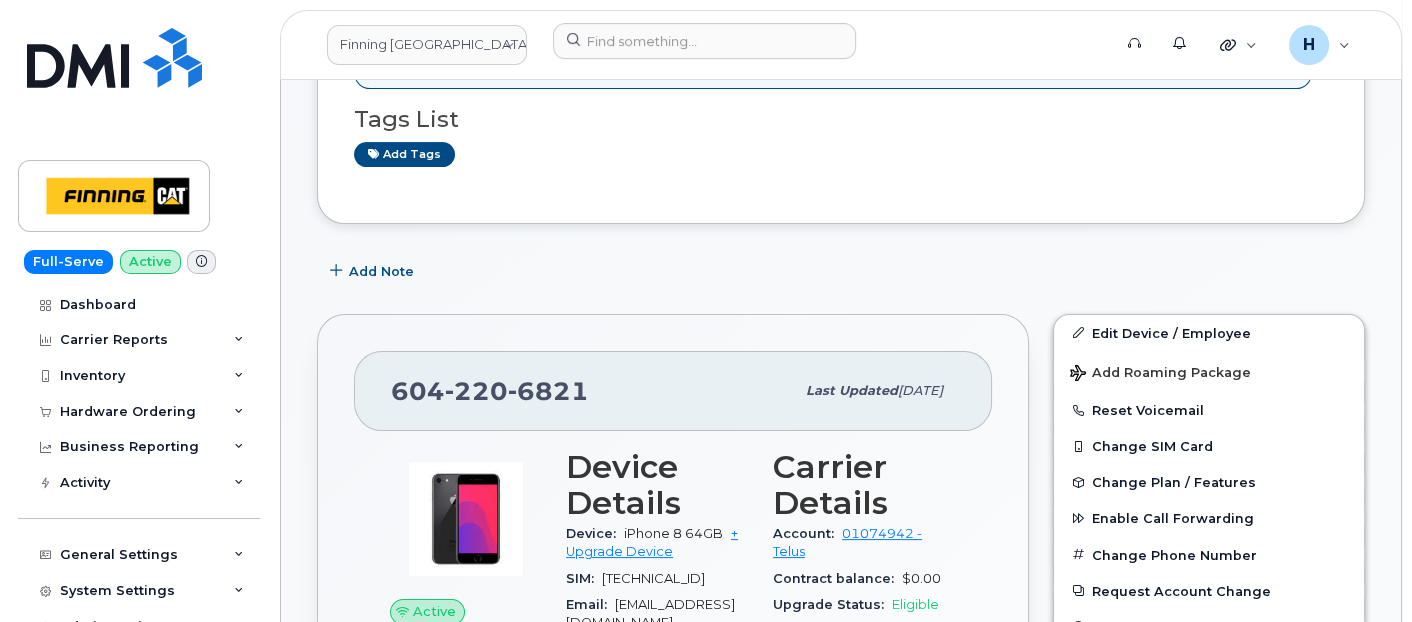 scroll, scrollTop: 555, scrollLeft: 0, axis: vertical 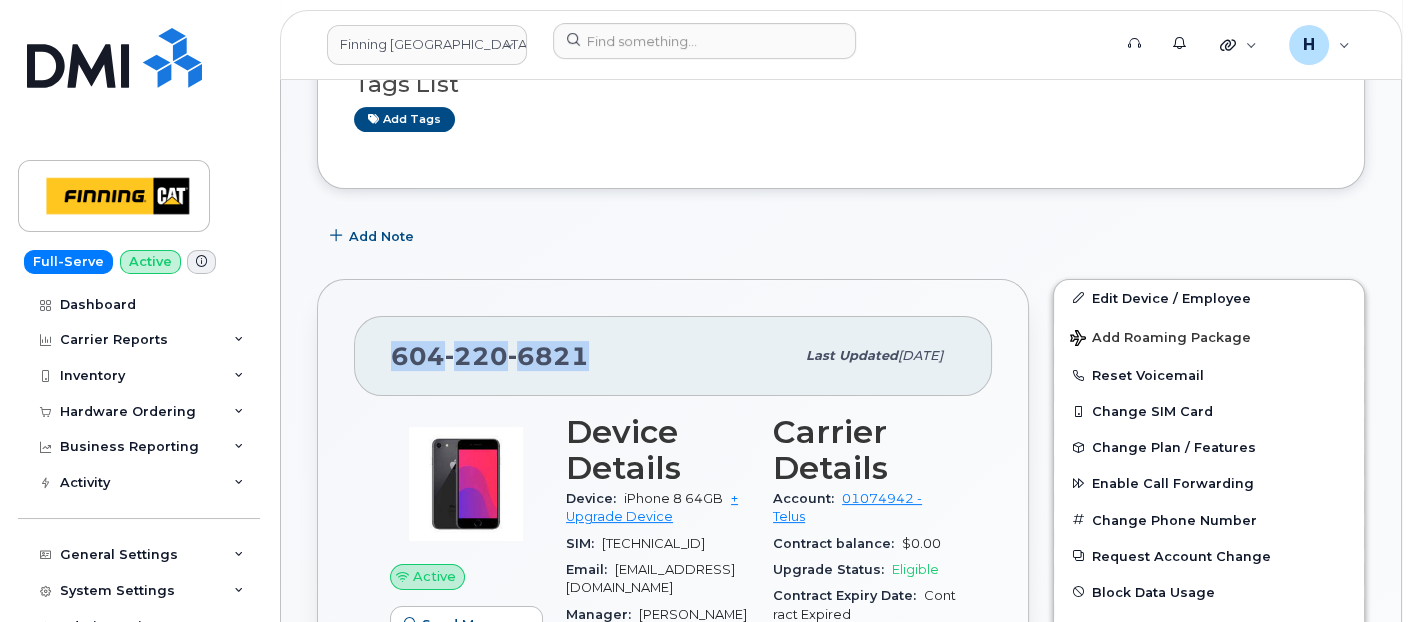 drag, startPoint x: 612, startPoint y: 380, endPoint x: 331, endPoint y: 378, distance: 281.0071 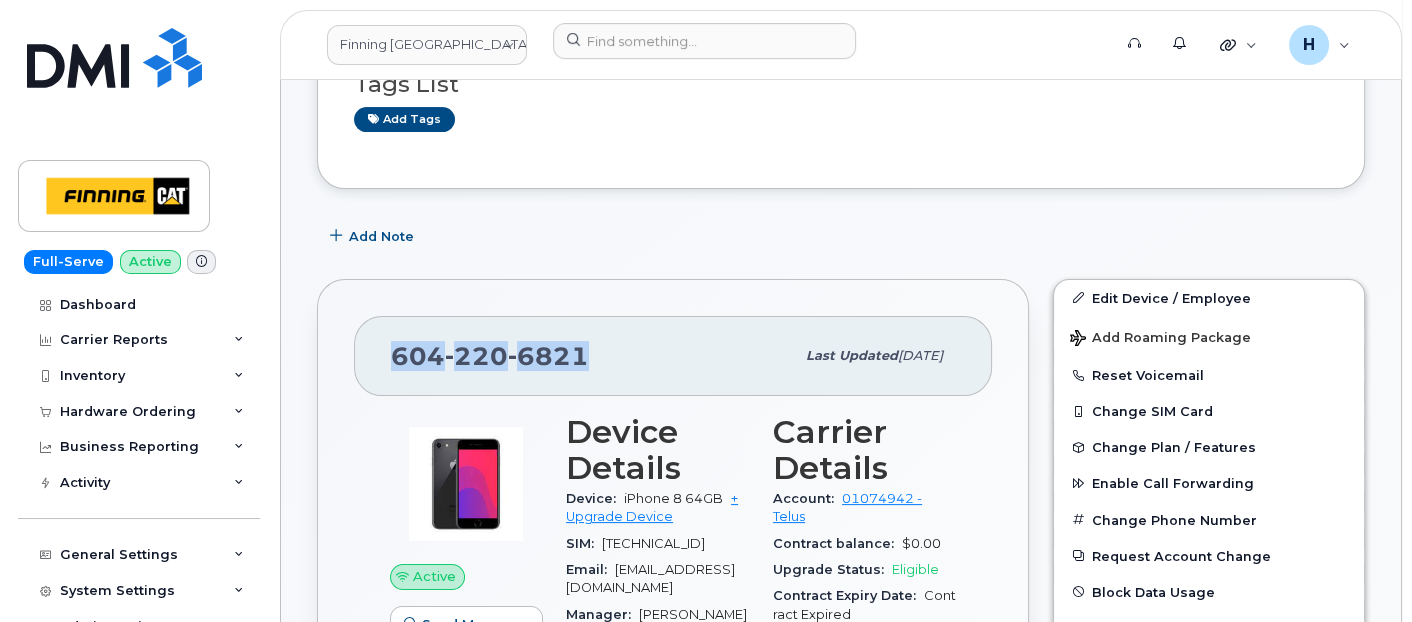 copy on "604 220 6821" 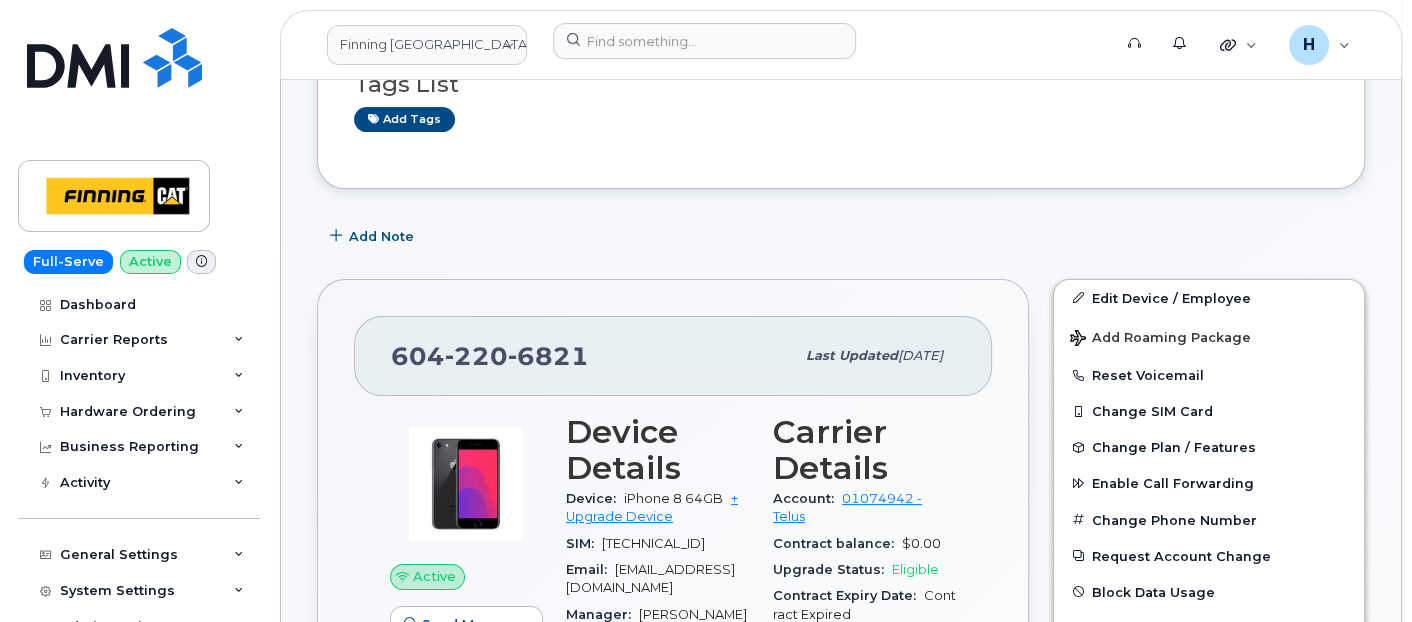 drag, startPoint x: 107, startPoint y: 414, endPoint x: 101, endPoint y: 468, distance: 54.33231 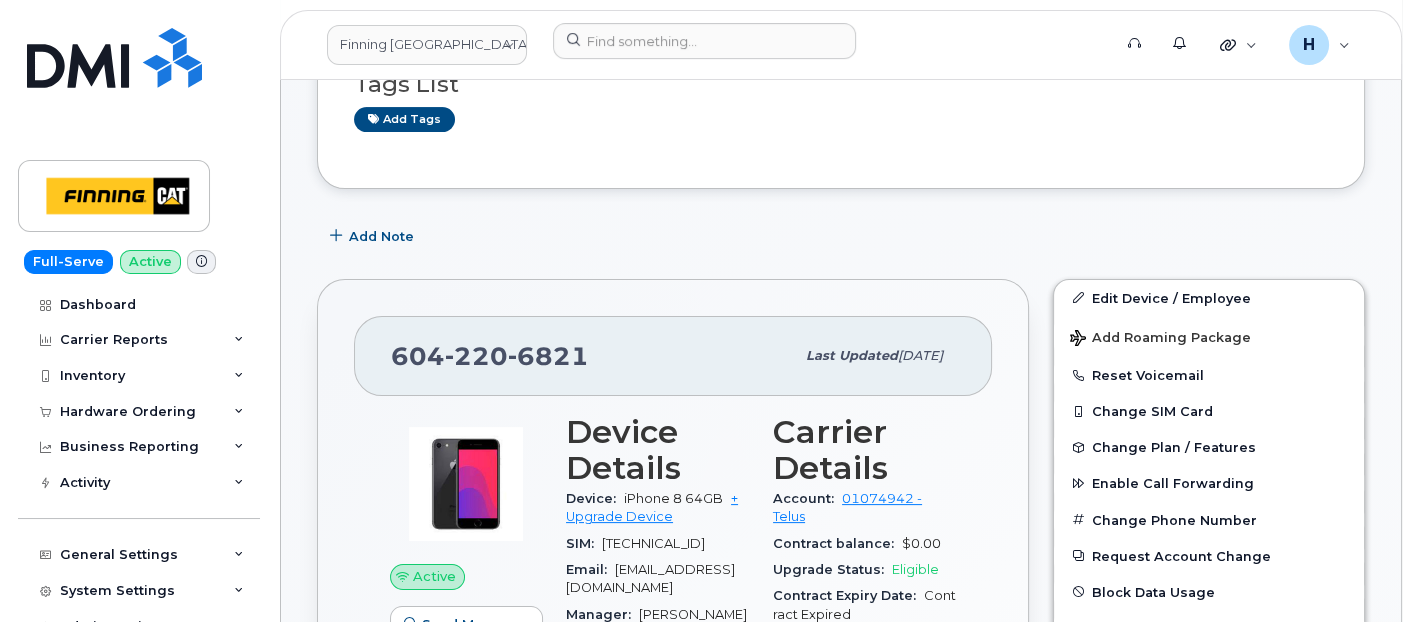 click on "Hardware Ordering" 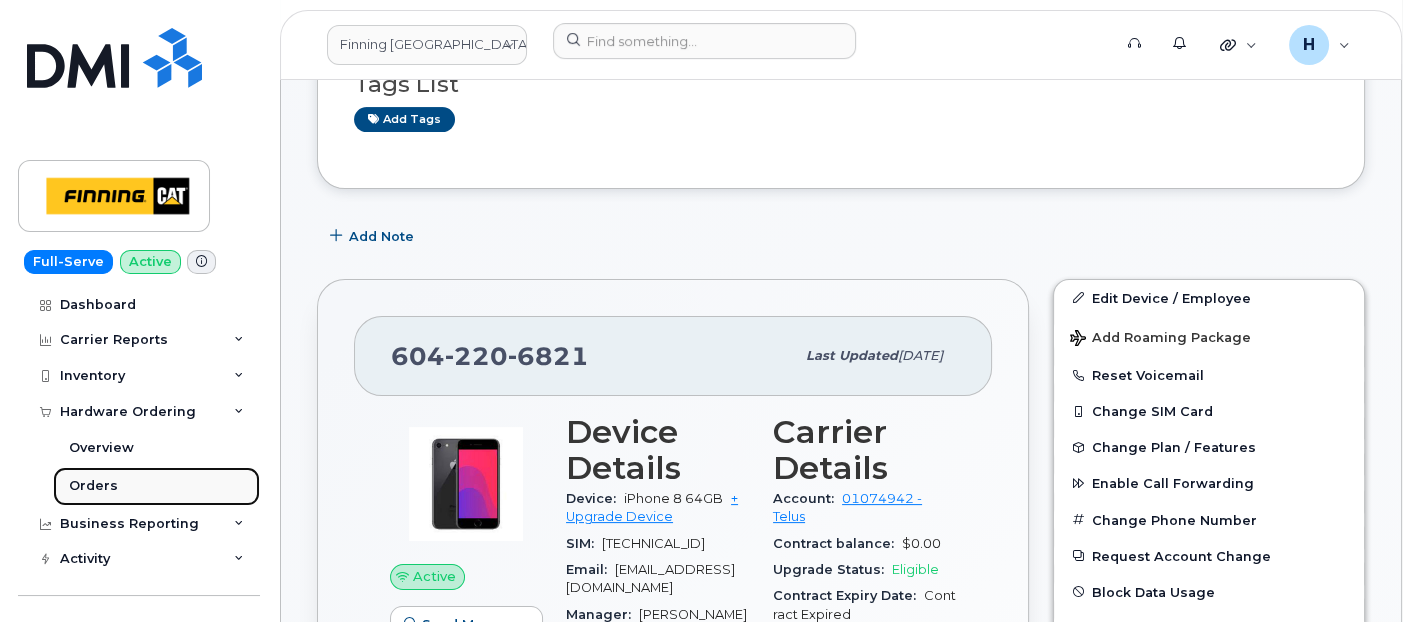 click on "Orders" 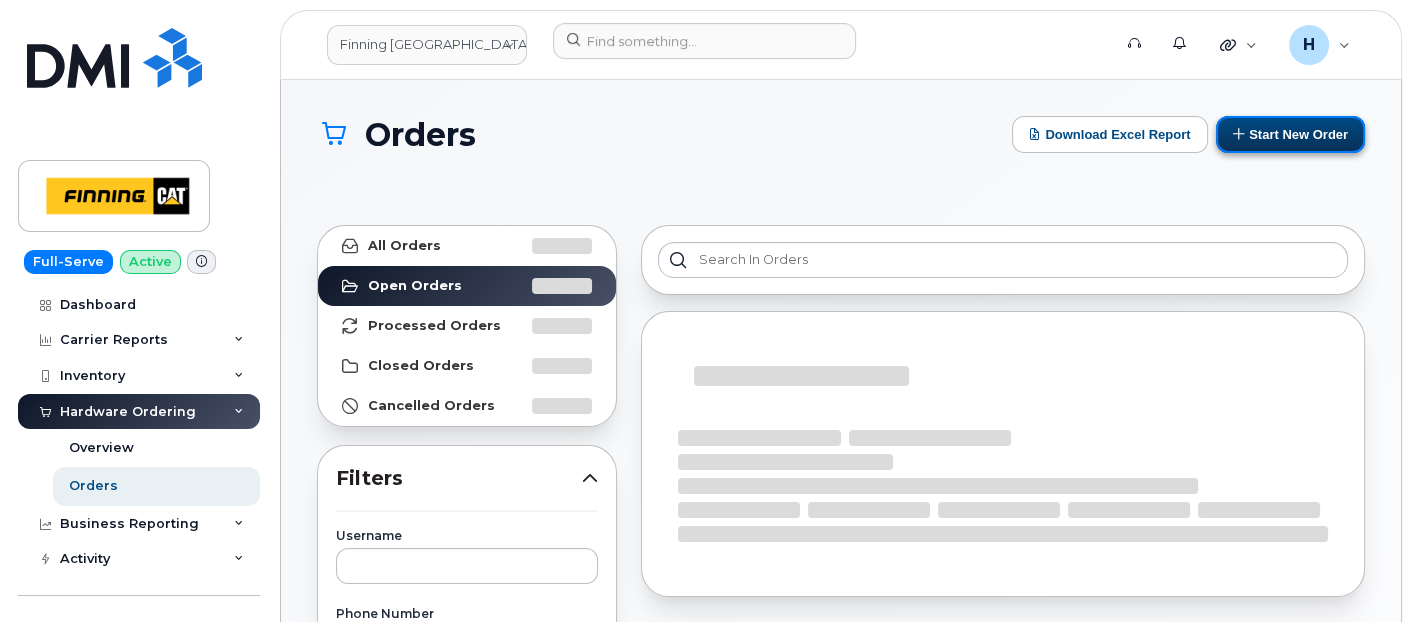 click on "Start New Order" 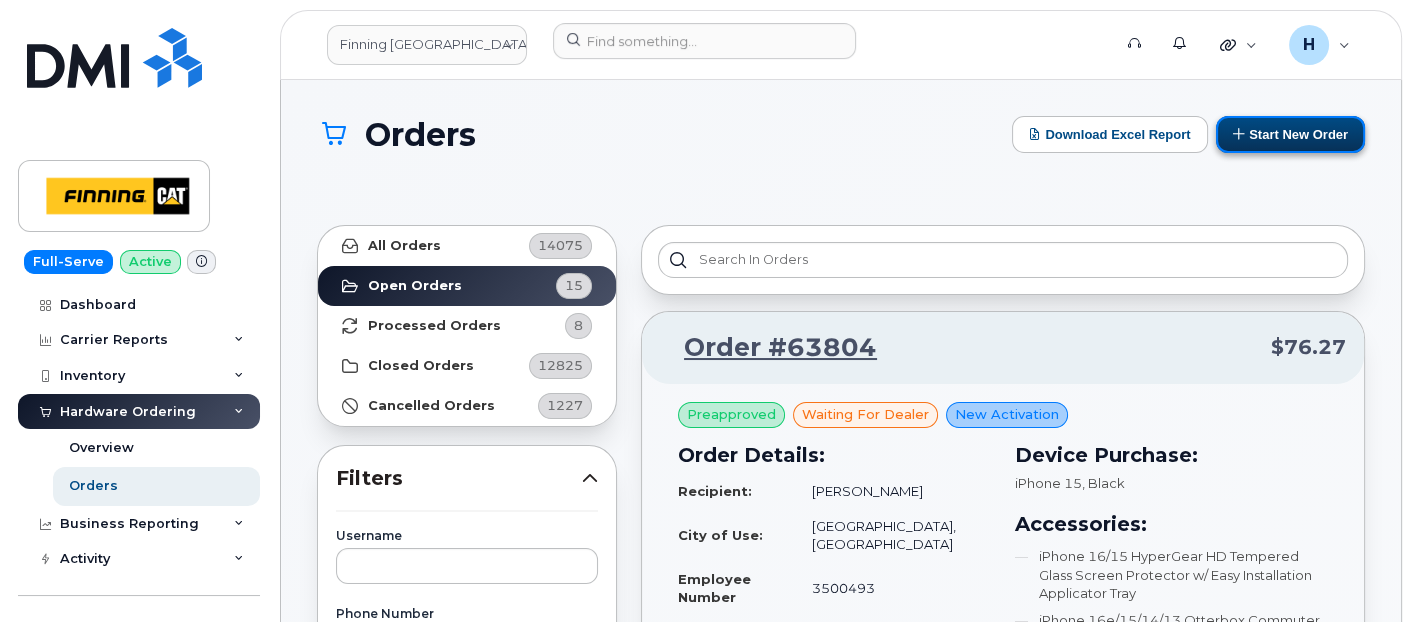 click 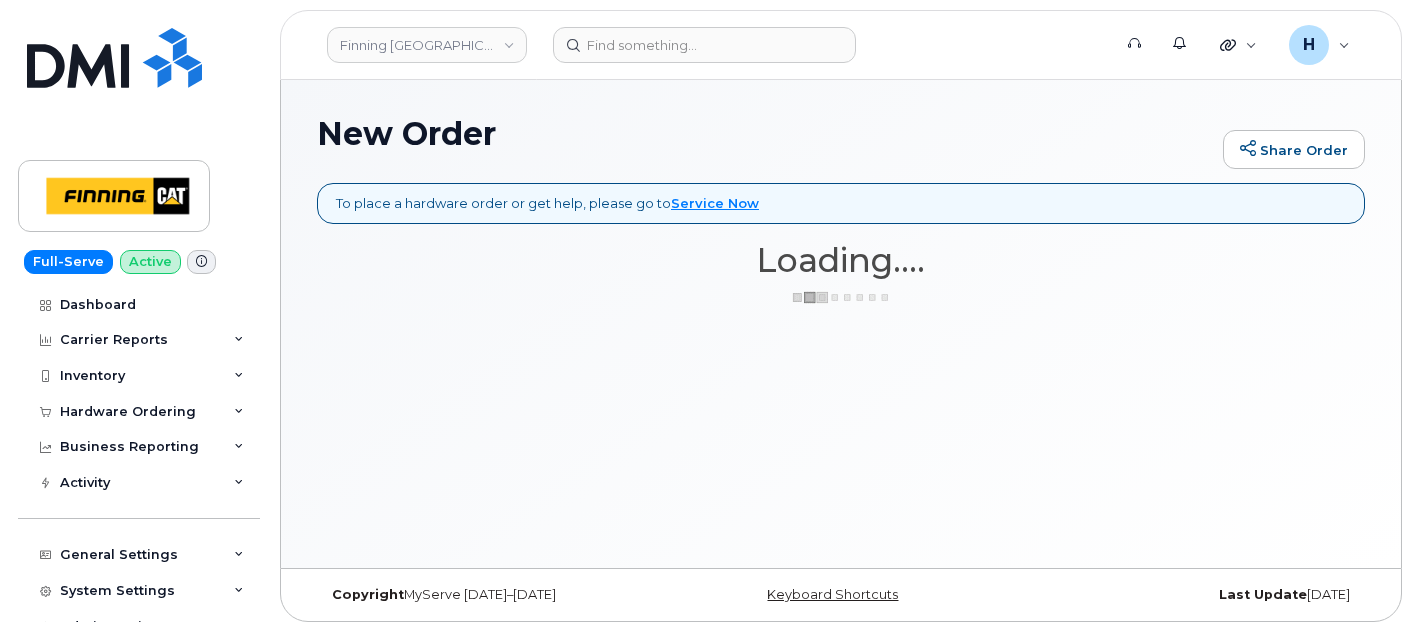 scroll, scrollTop: 0, scrollLeft: 0, axis: both 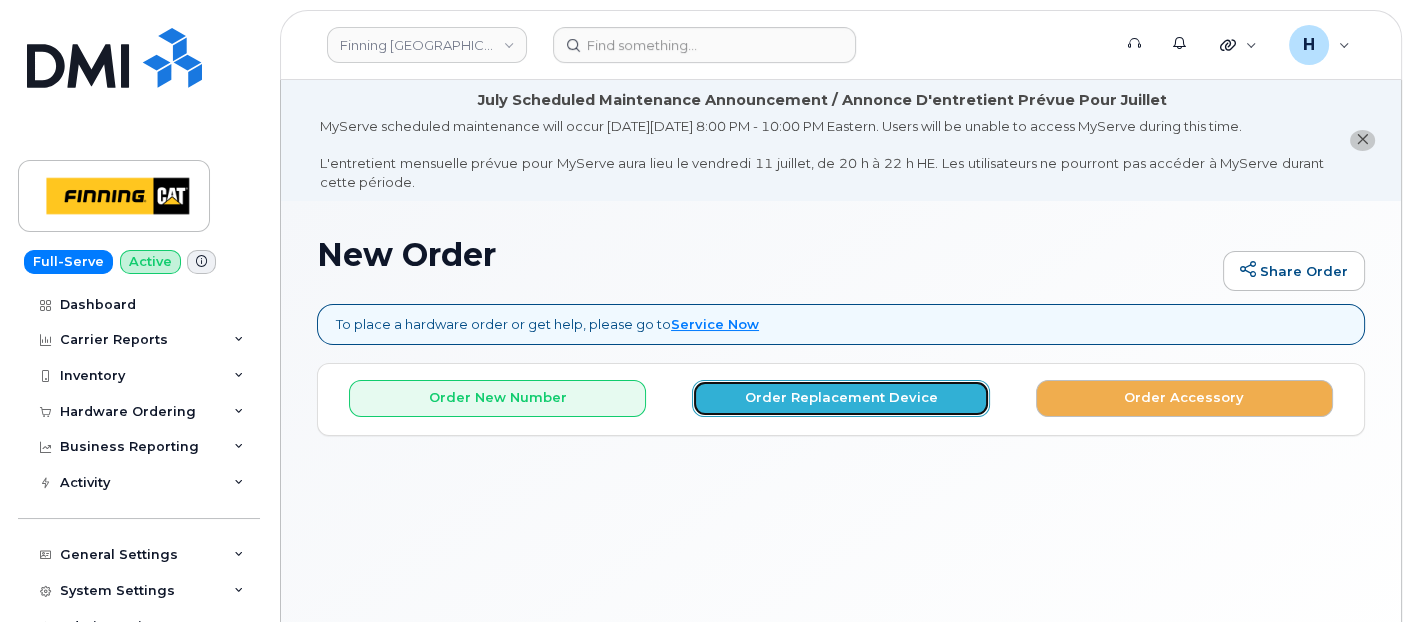 click on "Order Replacement Device" at bounding box center [840, 398] 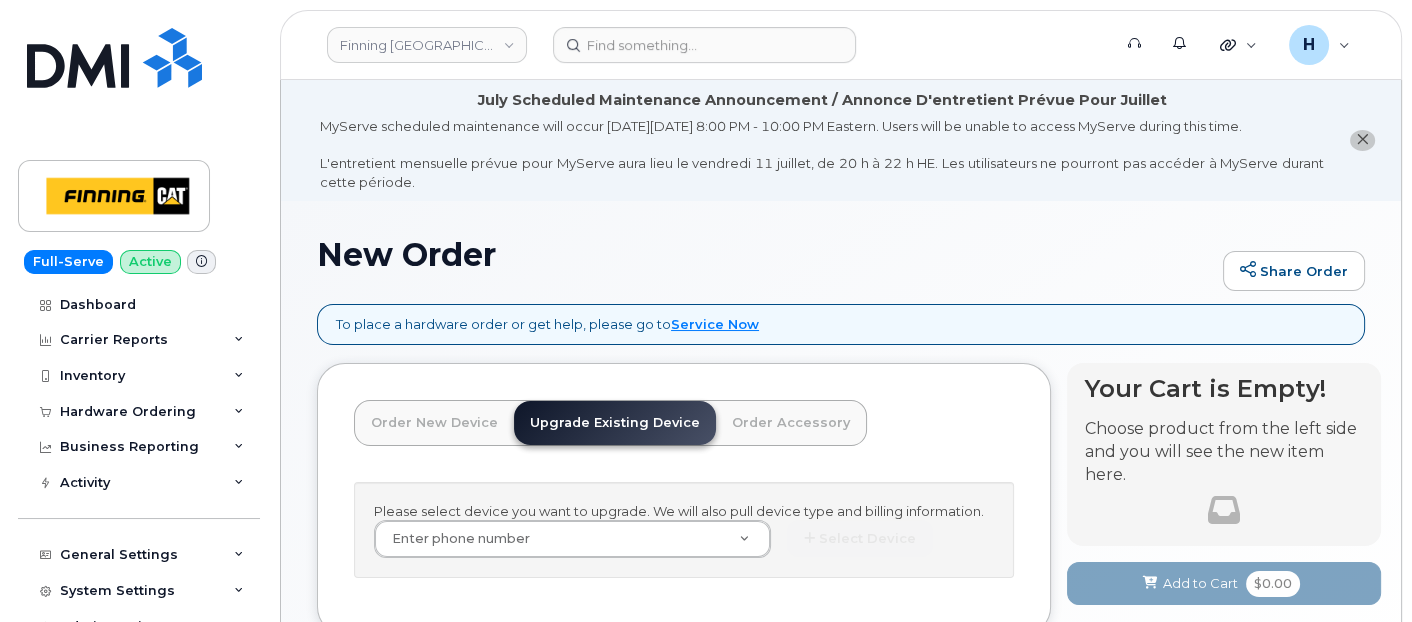 scroll, scrollTop: 140, scrollLeft: 0, axis: vertical 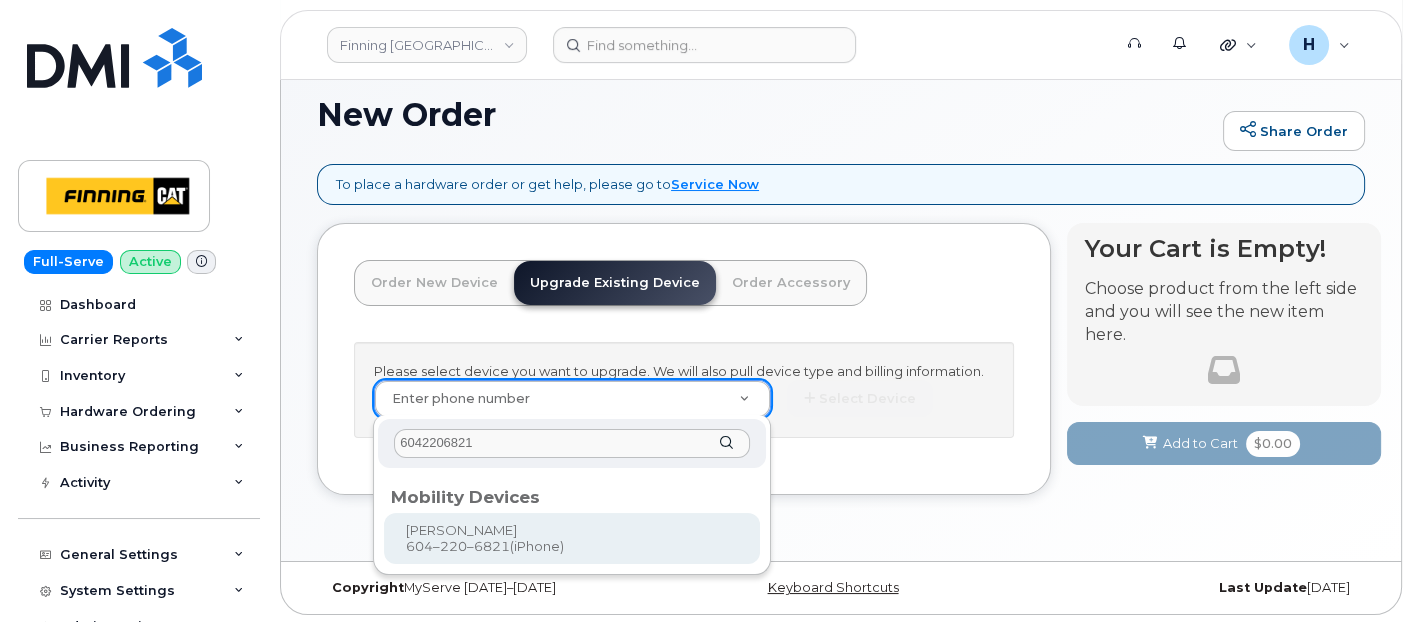 type on "6042206821" 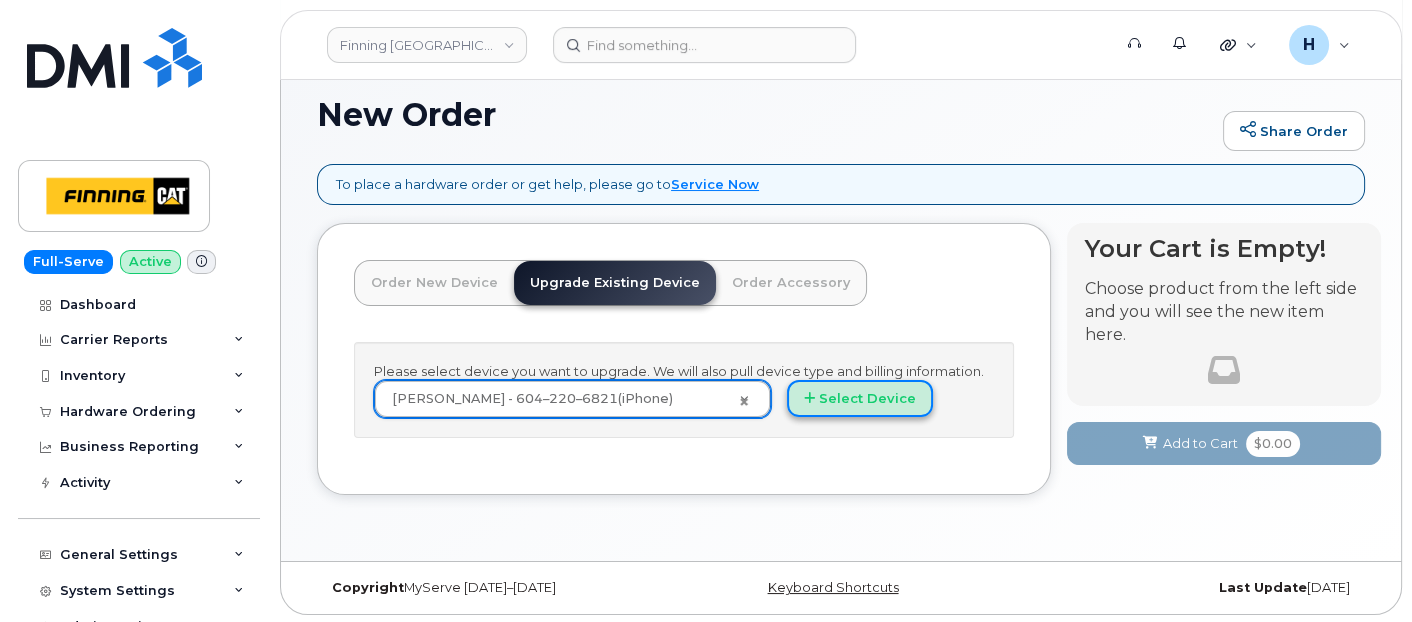 click on "Select Device" at bounding box center (860, 398) 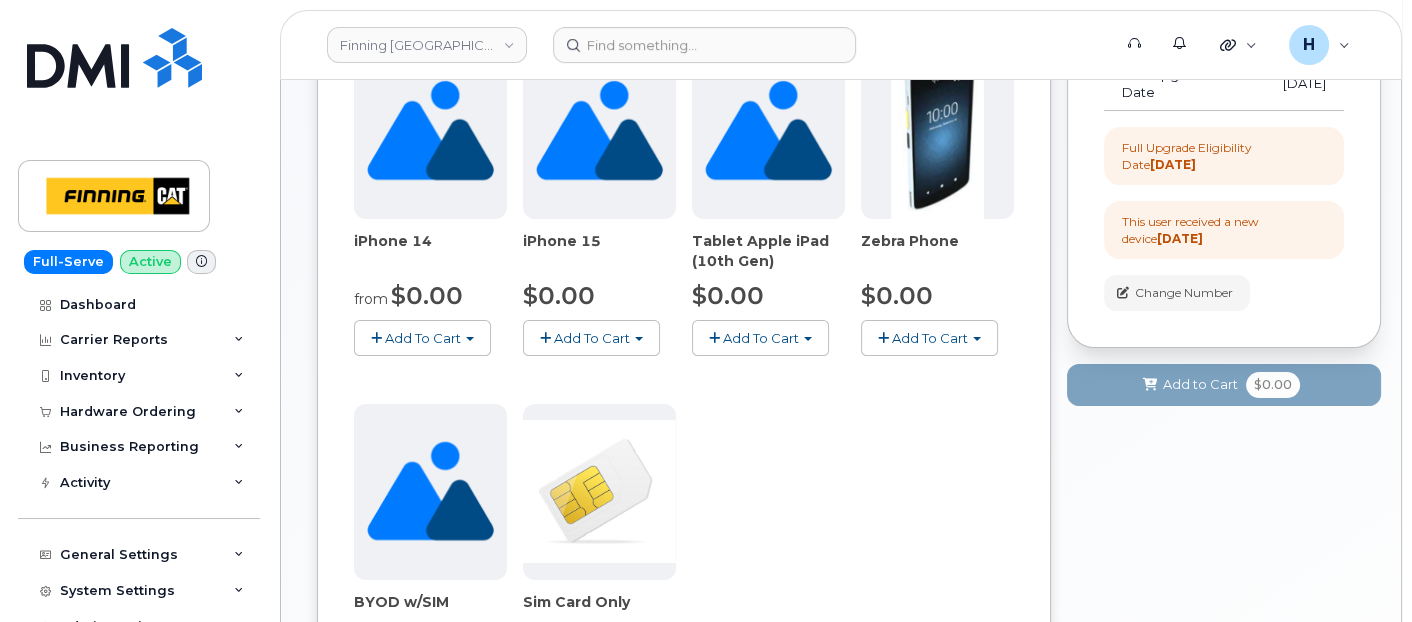scroll, scrollTop: 584, scrollLeft: 0, axis: vertical 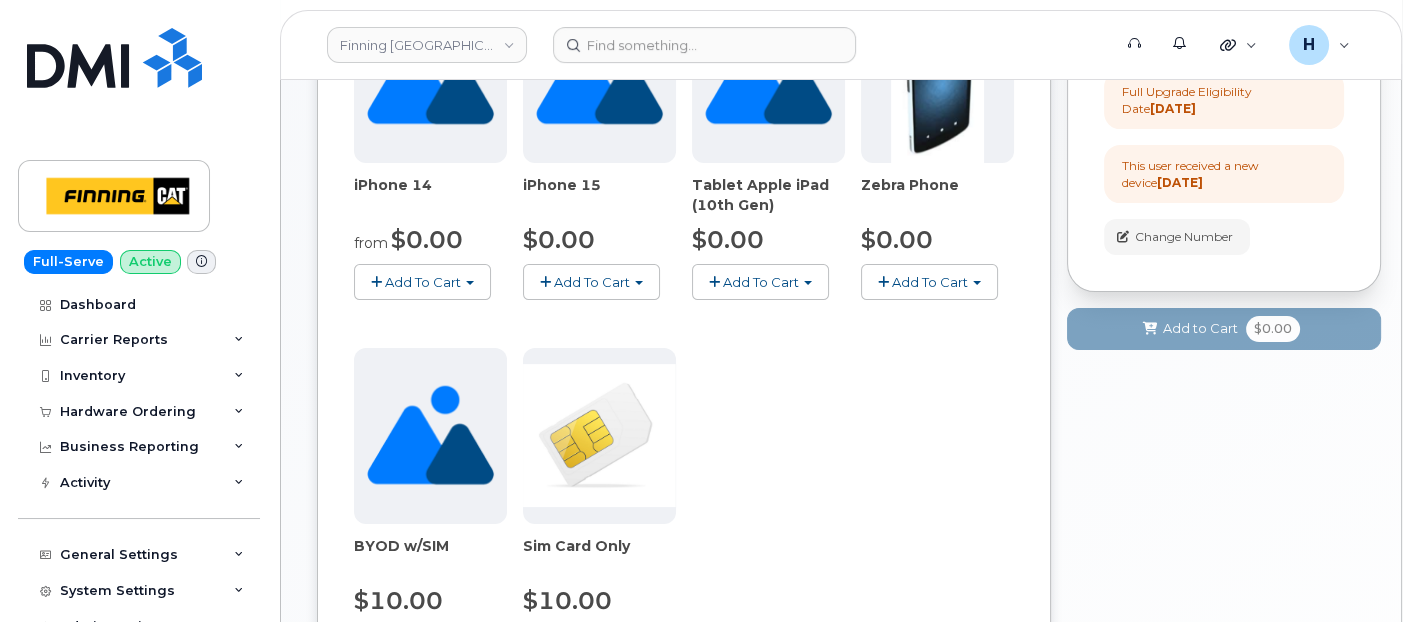 click on "Add To Cart" at bounding box center (591, 281) 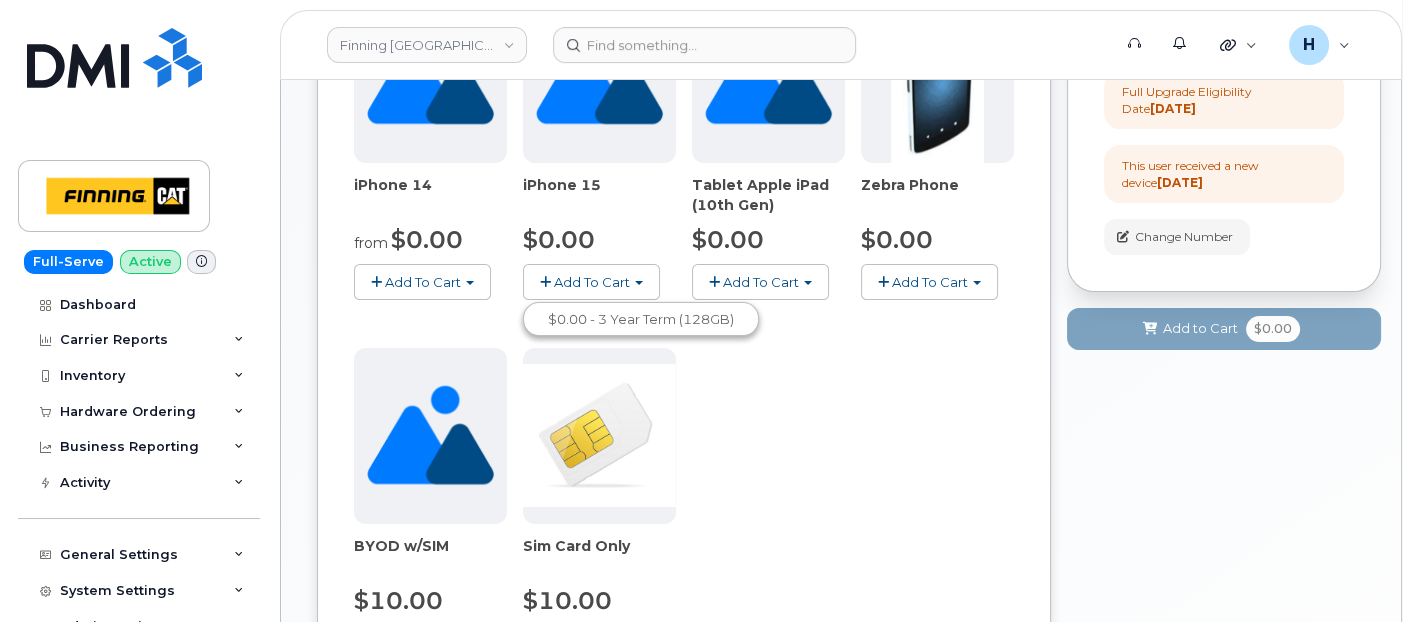 click at bounding box center (599, 435) 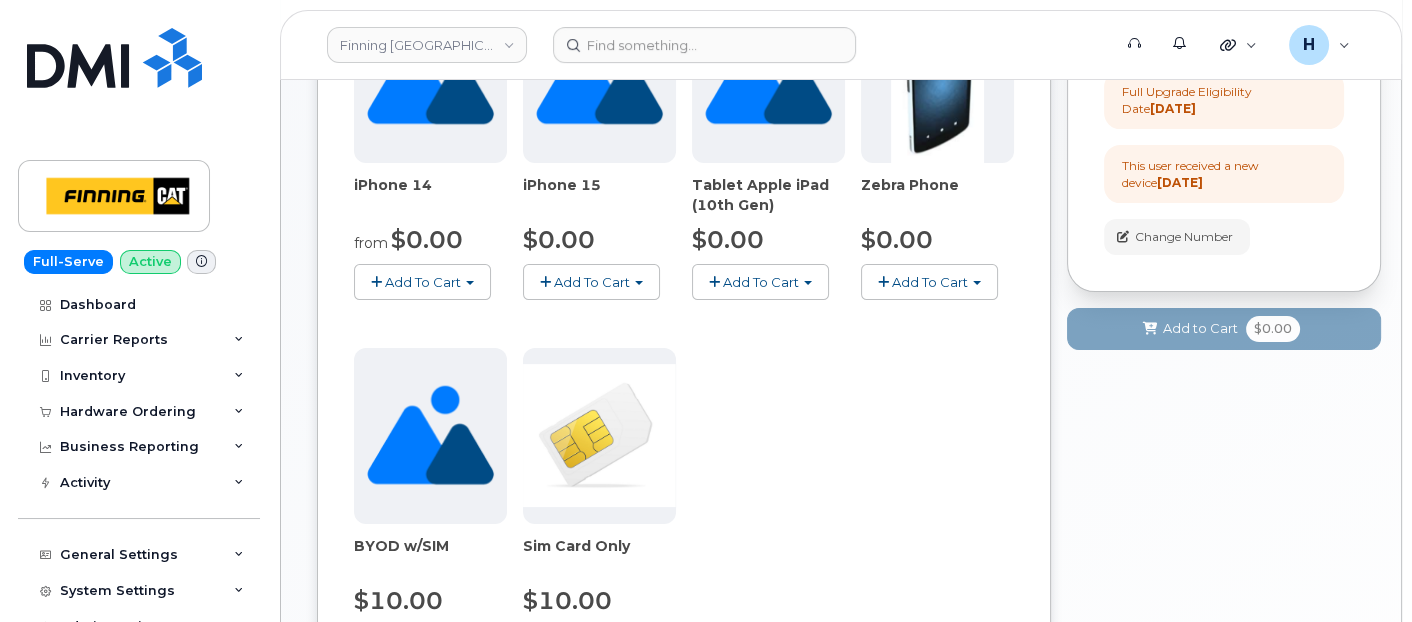 click on "iPhone 14
from
$0.00
Add To Cart
$0.00 - 3 Year Term (128GB)
$0.00 - 3 year term (128GB)
$1130.00 - No Term (128GB)
iPhone 15
$0.00
Add To Cart
$0.00 - 3 Year Term (128GB)
Tablet Apple iPad (10th Gen)
$0.00
Add To Cart
$0.00 - Outright Purchase (64GB)
Zebra Phone
$0.00
Add To Cart
$0.00 - Zebra Phone
BYOD w/SIM
$10.00
Add To Cart
$10.00 - Outright Purchase
Sim Card Only
$10.00
Add To Cart
$10.00 - Outright Purchase" at bounding box center (684, 339) 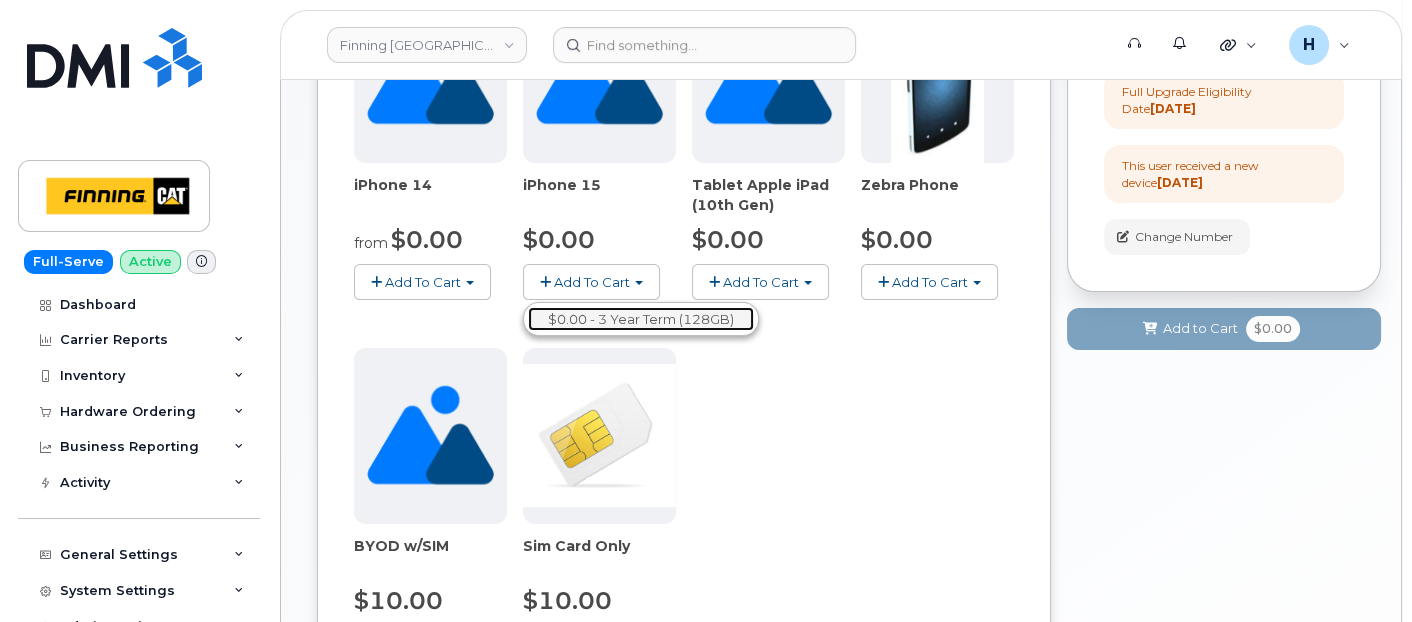 click on "$0.00 - 3 Year Term (128GB)" at bounding box center (641, 319) 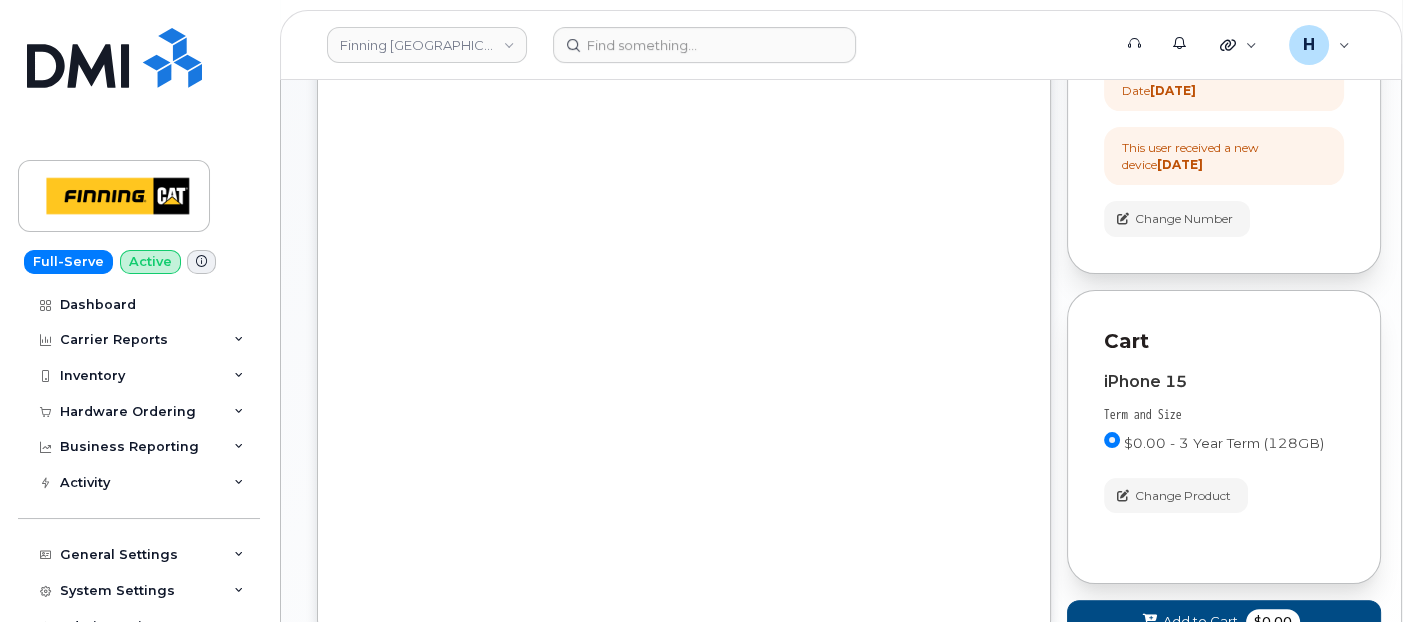 scroll, scrollTop: 584, scrollLeft: 0, axis: vertical 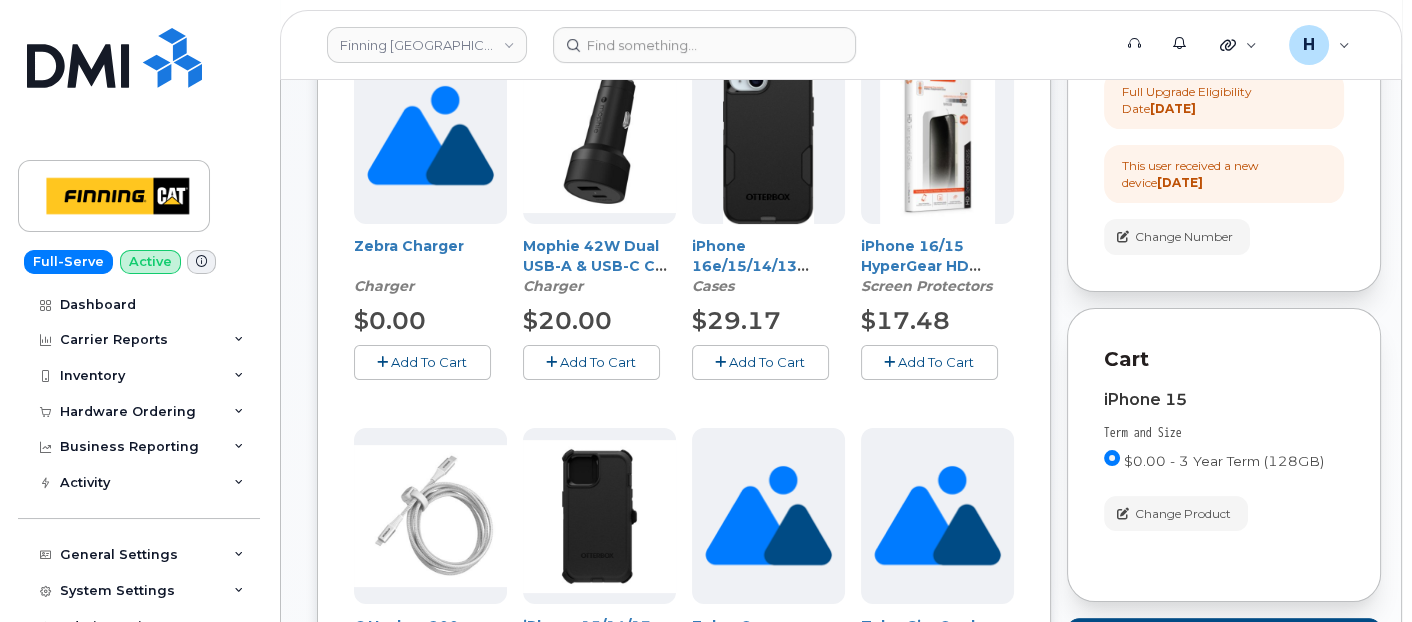 click on "Add To Cart" at bounding box center (936, 362) 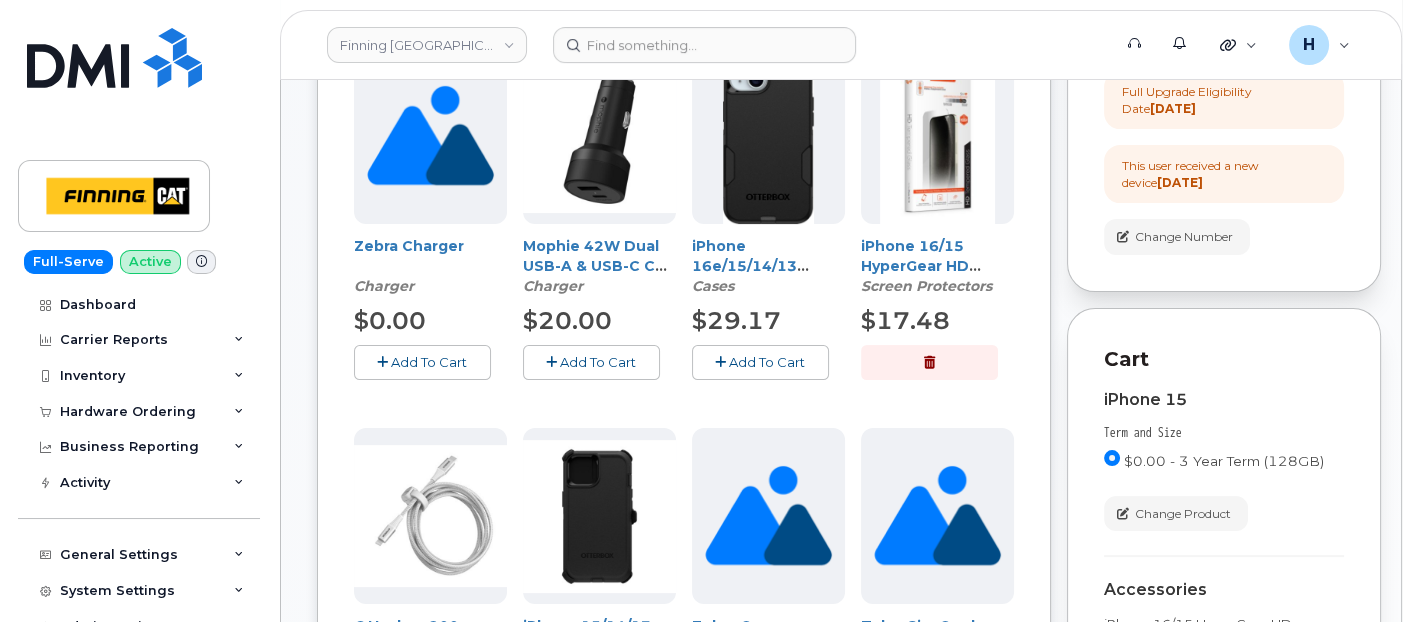 click on "Zebra Charger
Charger
$0.00
Add To Cart
Mophie 42W Dual USB-A & USB-C Car Charge
Charger
$20.00
Add To Cart
iPhone 16e/15/14/13 Otterbox Commuter Series Case - Black
Cases
$29.17
Add To Cart
iPhone 16/15 HyperGear HD Tempered Glass Screen Protector w/ Easy Installation Applicator Tray
Screen Protectors
$17.48
Add To Cart
Otterbox 200cm USB-C to Lightning Premium Pro PD Charge and Sync Cable - White
Chargers & Cables
$31.98
Add To Cart
iPhone 15/14/13 Otterbox Defender Series Case
Case
$59.25
Add To Cart
Zebra Case
Case
$0.00
Add To Cart
Telus Sim Card
SIM Card
$0.00
Add To Cart
Chargers & Cables
$31.98" at bounding box center (684, 800) 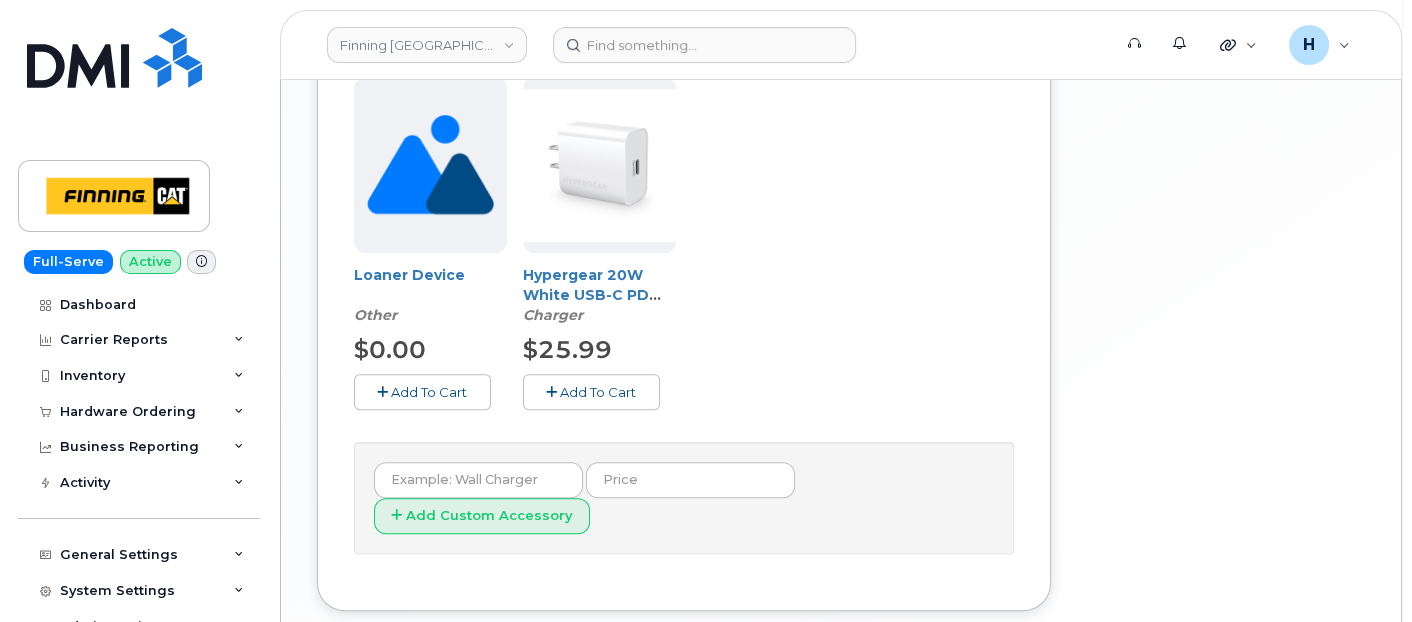 click on "Add To Cart" at bounding box center (598, 392) 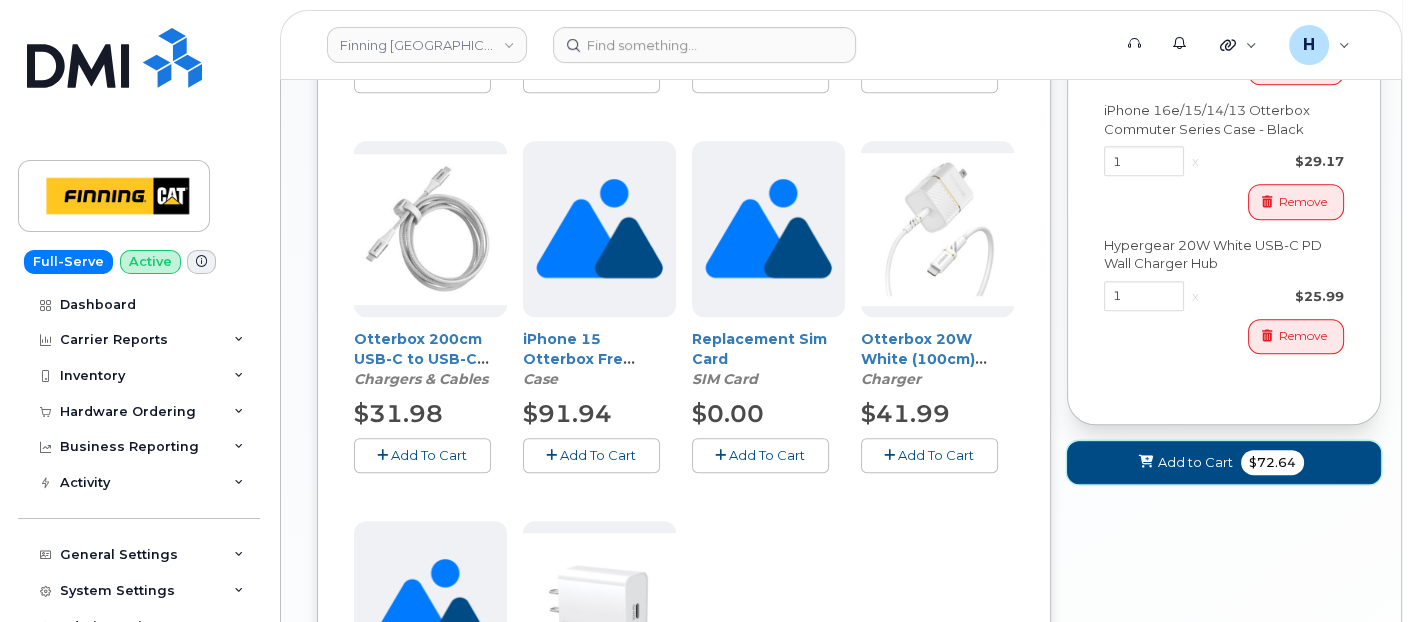 click on "Add to Cart
$72.64" at bounding box center (1224, 462) 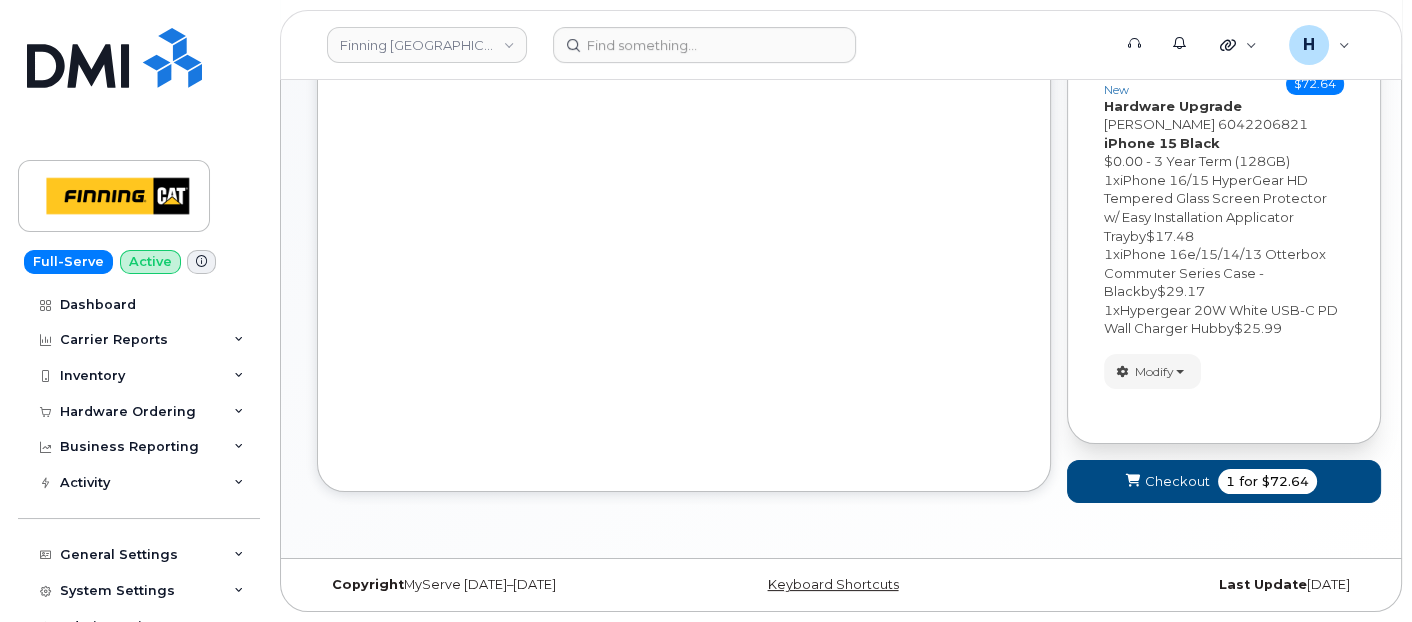 scroll, scrollTop: 483, scrollLeft: 0, axis: vertical 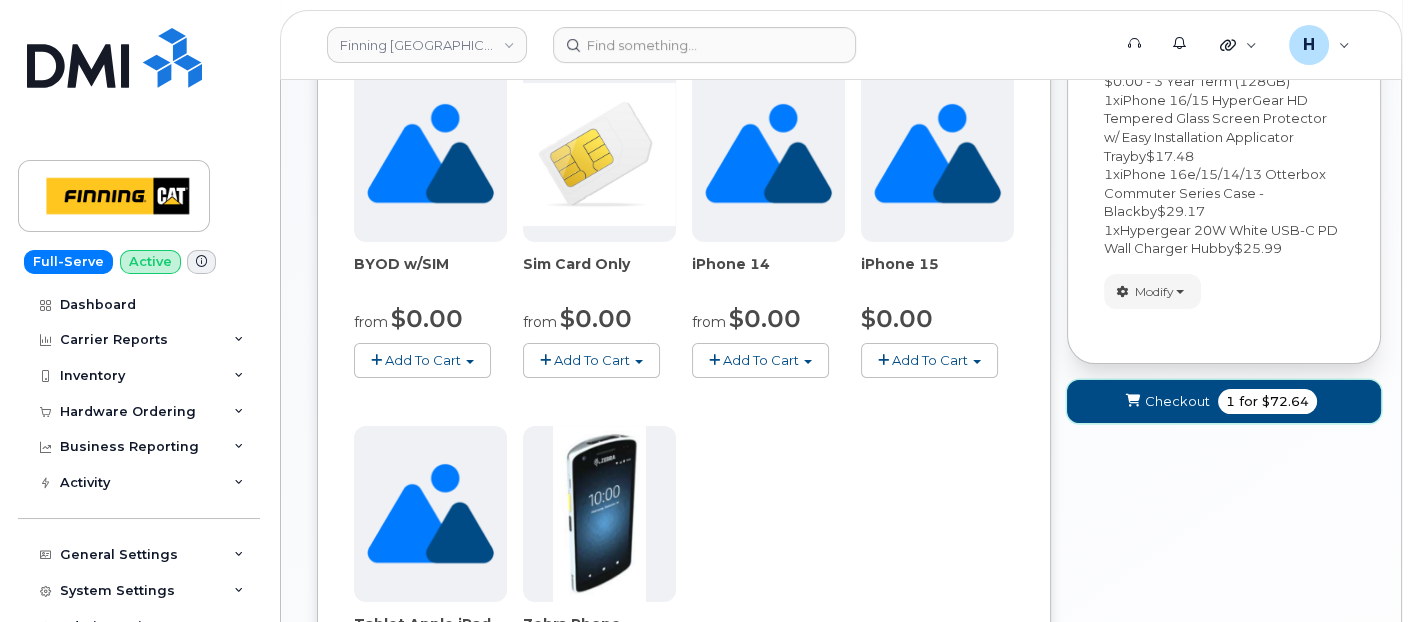 click on "Checkout" at bounding box center [1177, 401] 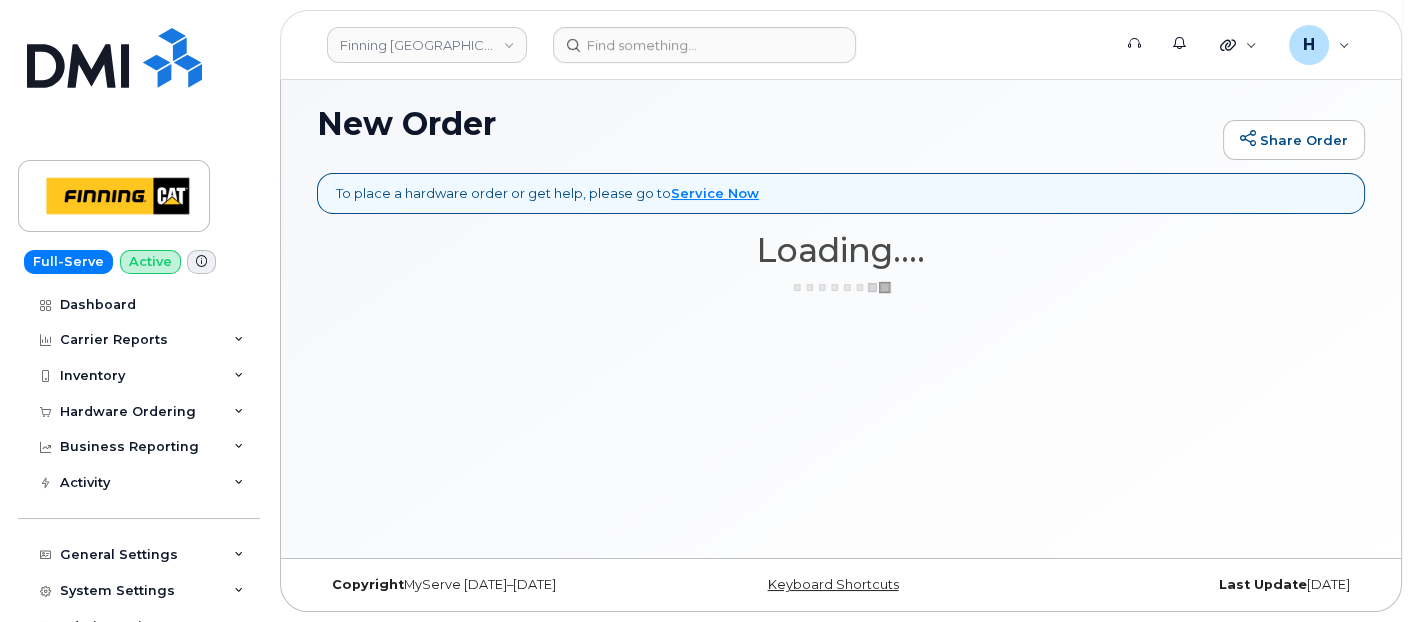 scroll, scrollTop: 130, scrollLeft: 0, axis: vertical 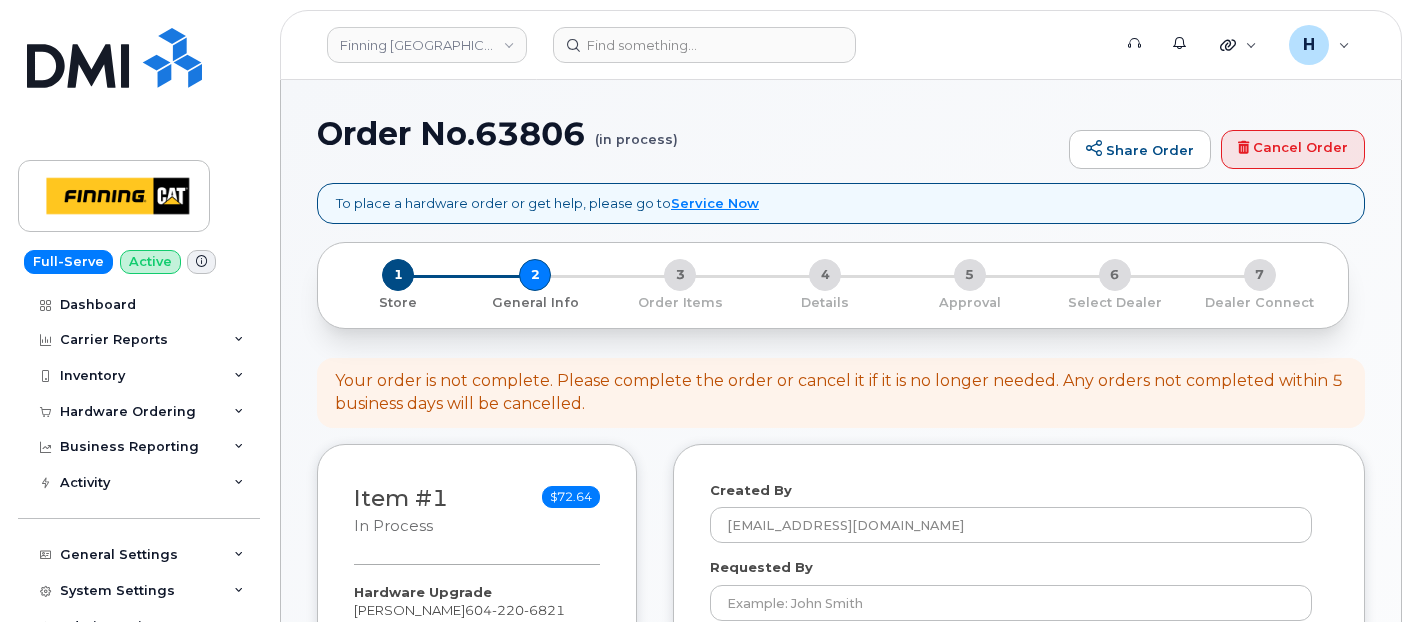 select 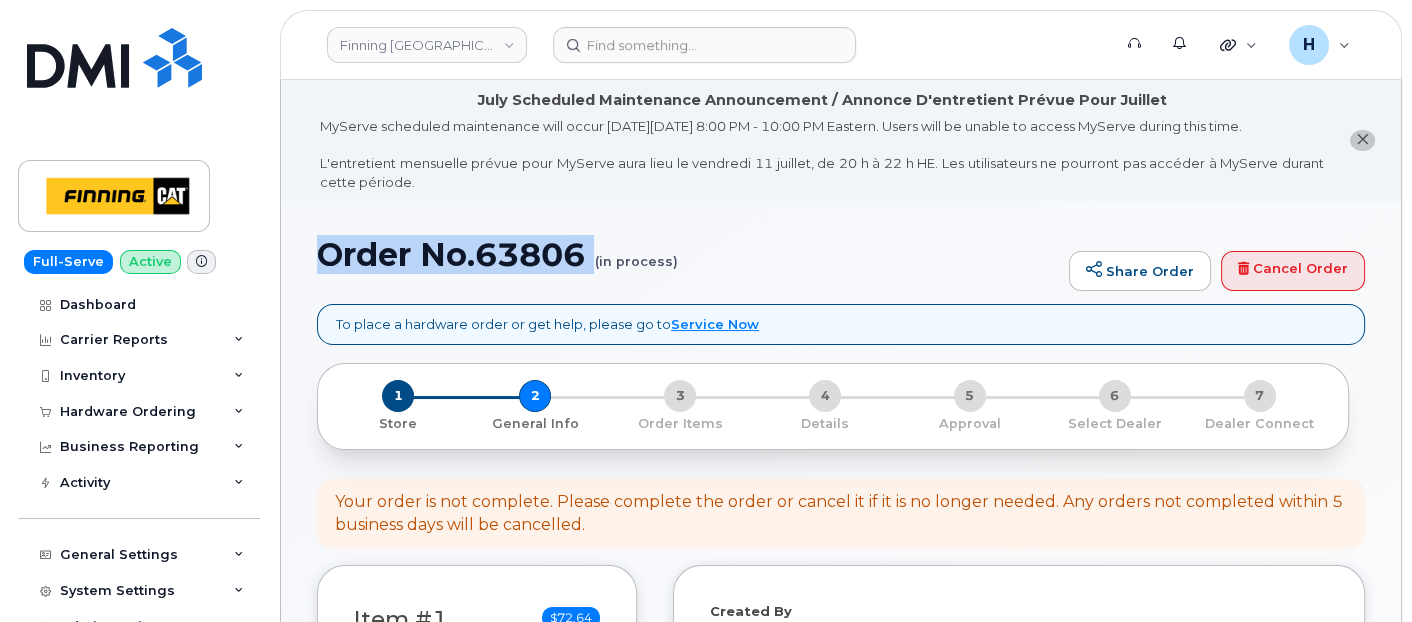 drag, startPoint x: 305, startPoint y: 265, endPoint x: 580, endPoint y: 287, distance: 275.8786 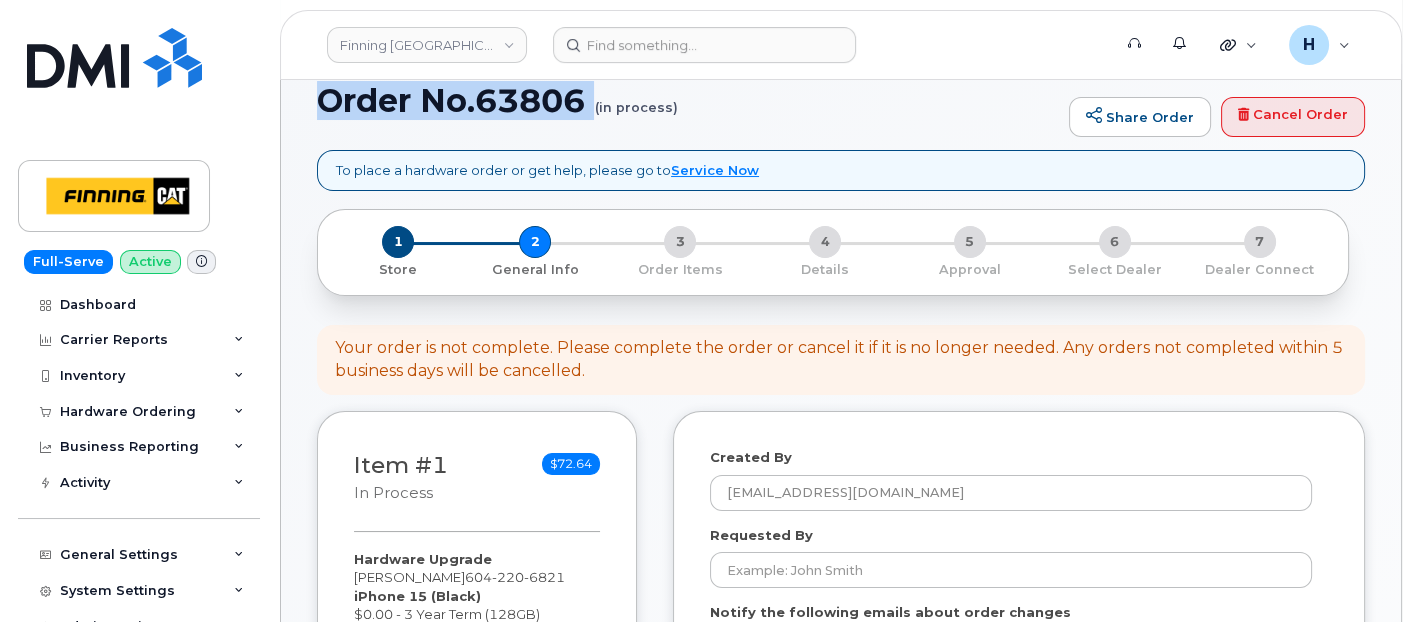 scroll, scrollTop: 333, scrollLeft: 0, axis: vertical 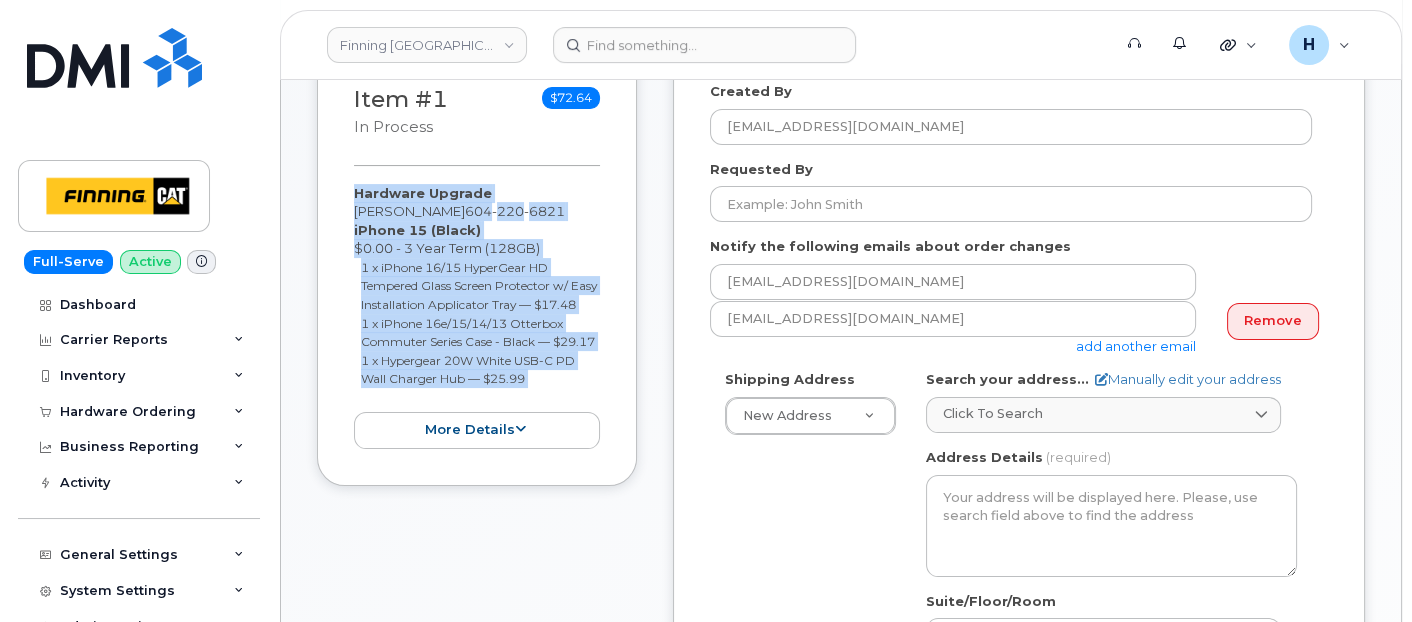 drag, startPoint x: 352, startPoint y: 377, endPoint x: 528, endPoint y: 412, distance: 179.44637 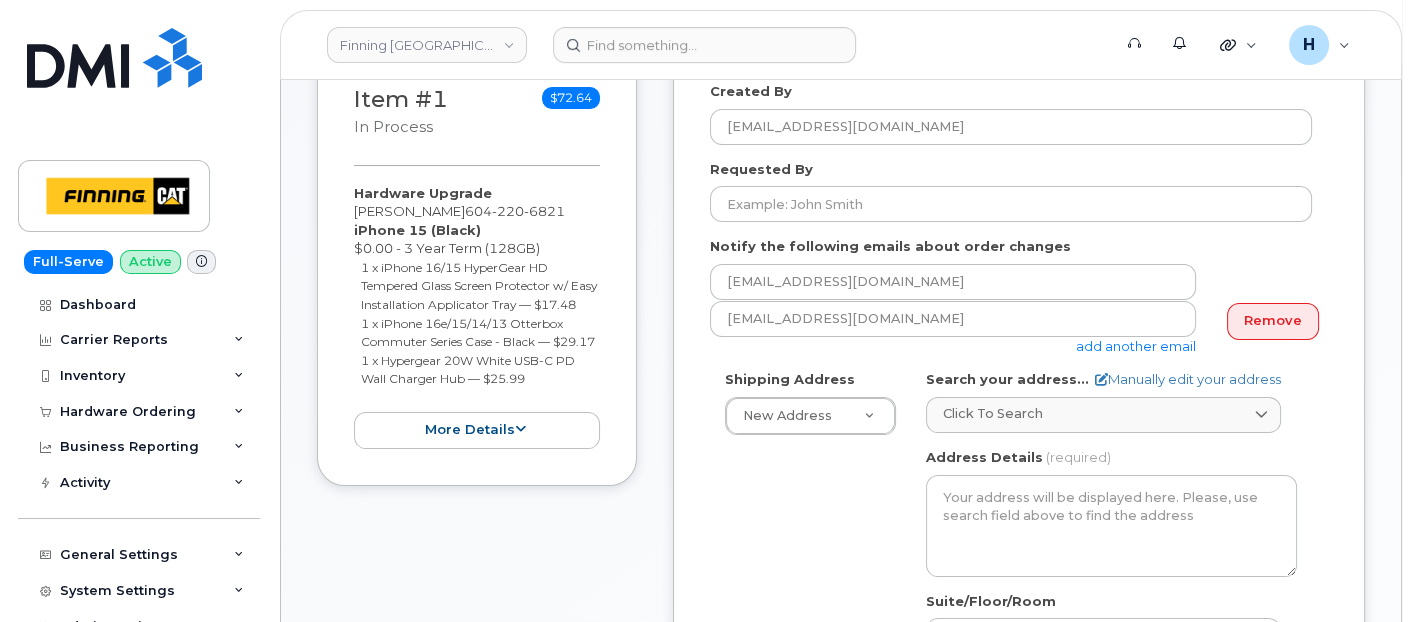 click on "Requested By" at bounding box center (1019, 191) 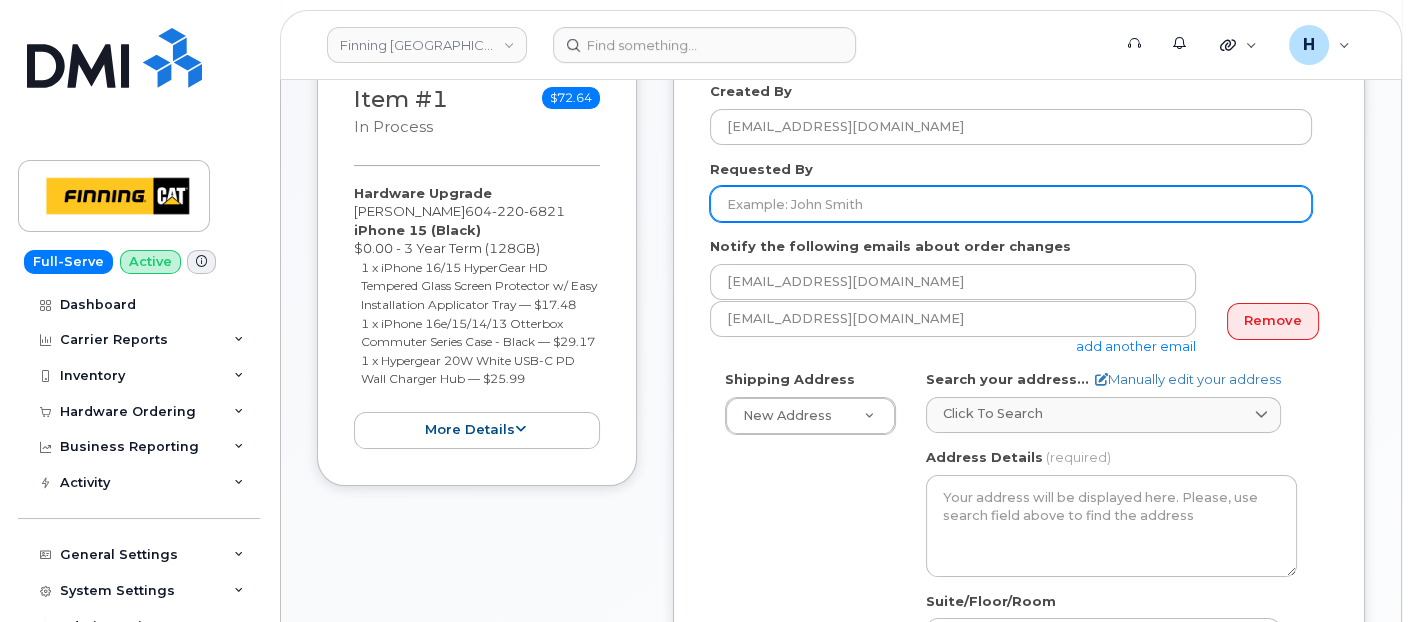 drag, startPoint x: 828, startPoint y: 200, endPoint x: 551, endPoint y: 10, distance: 335.90027 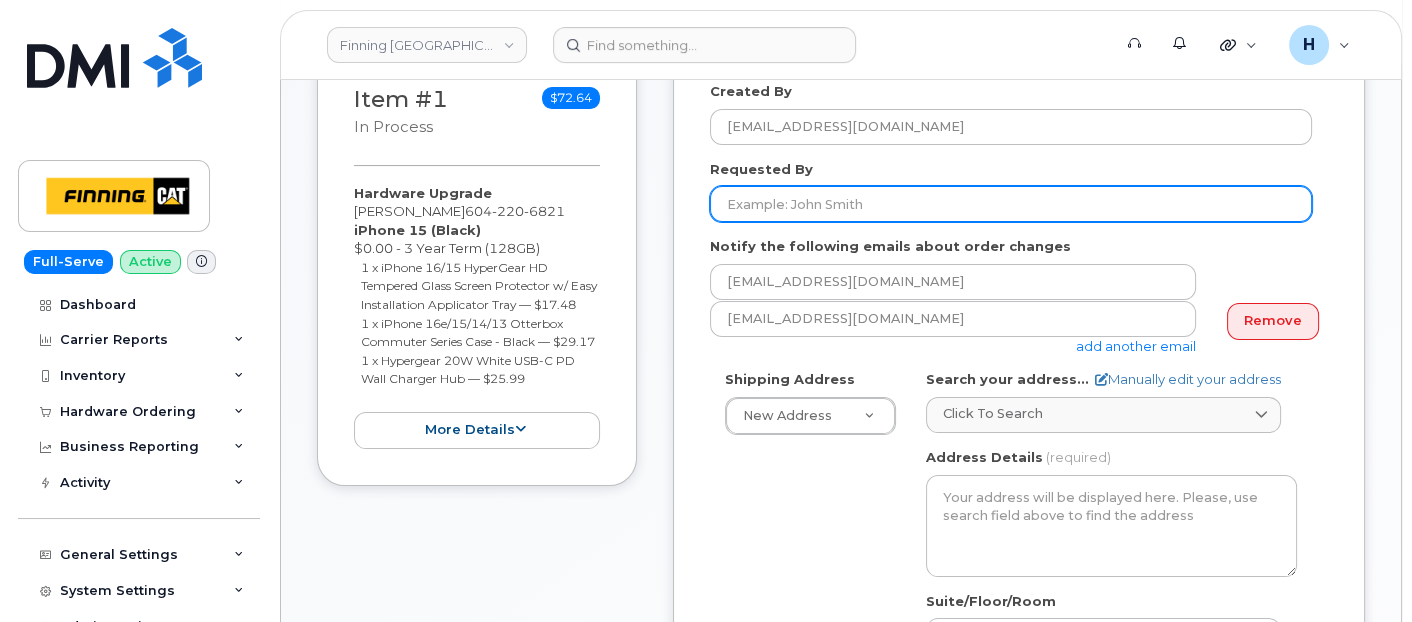 click on "Requested By" at bounding box center [1011, 204] 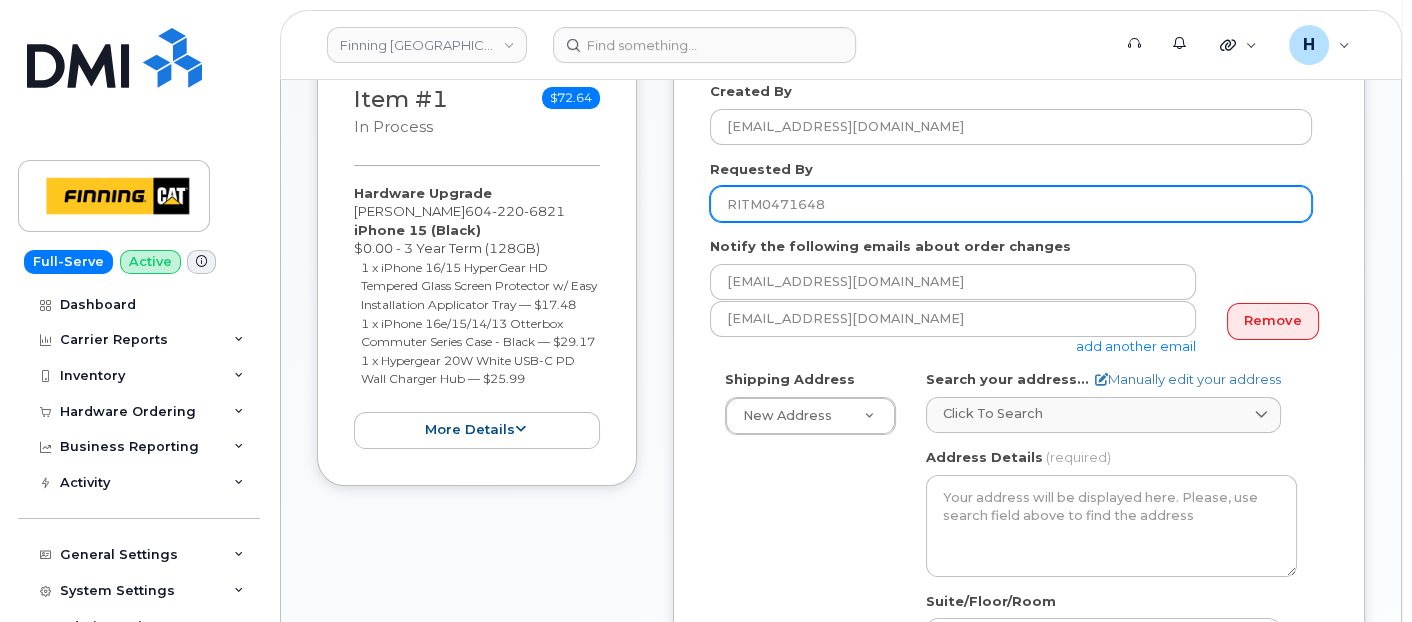 type on "RITM0471648" 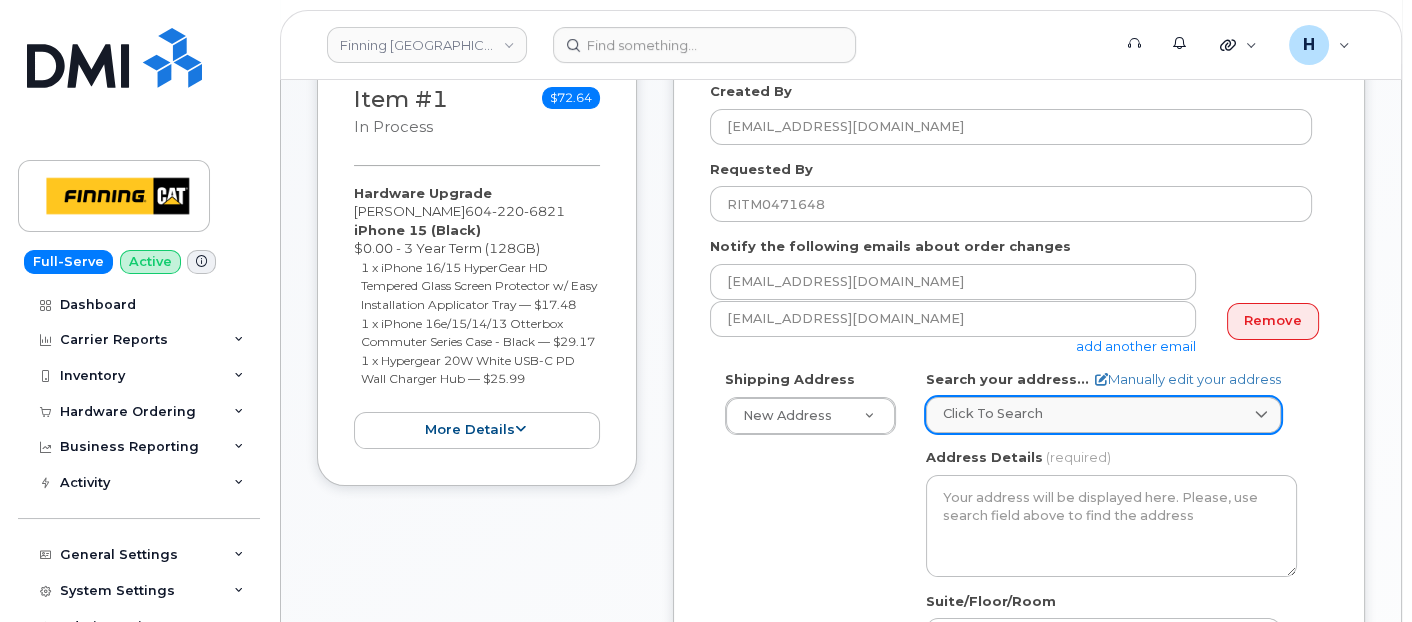 click on "Click to search" 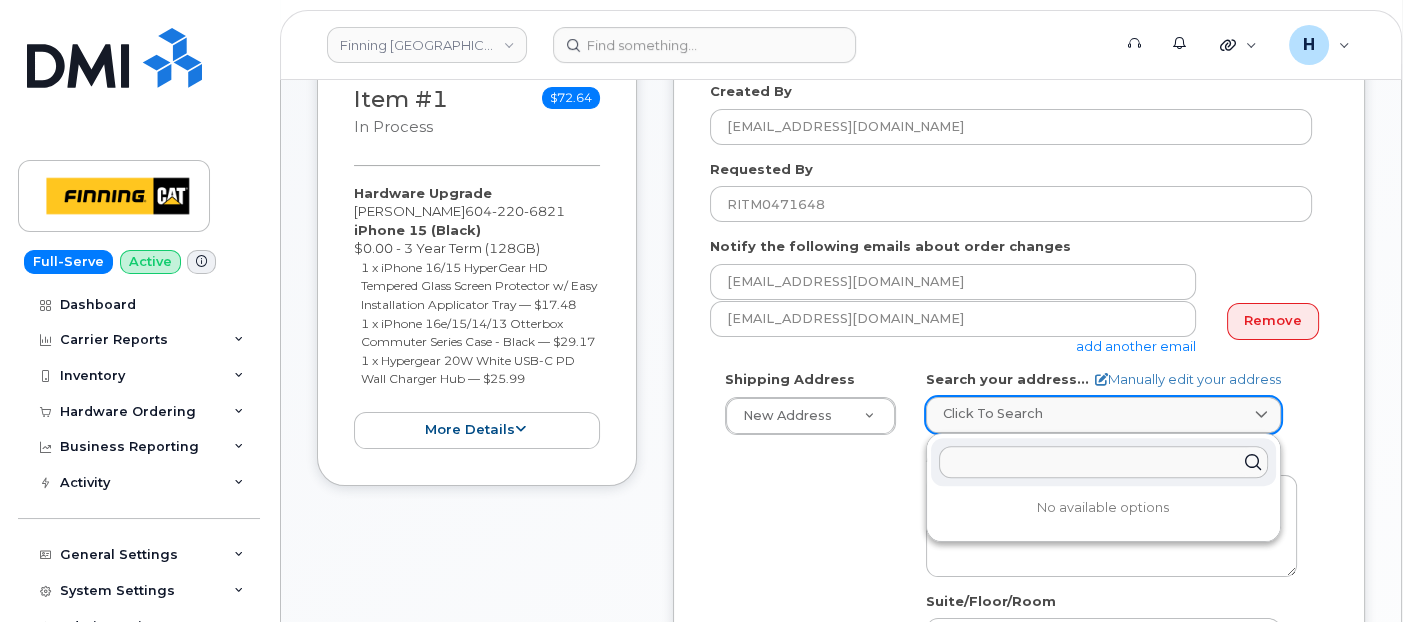 paste on "19100 94 Ave." 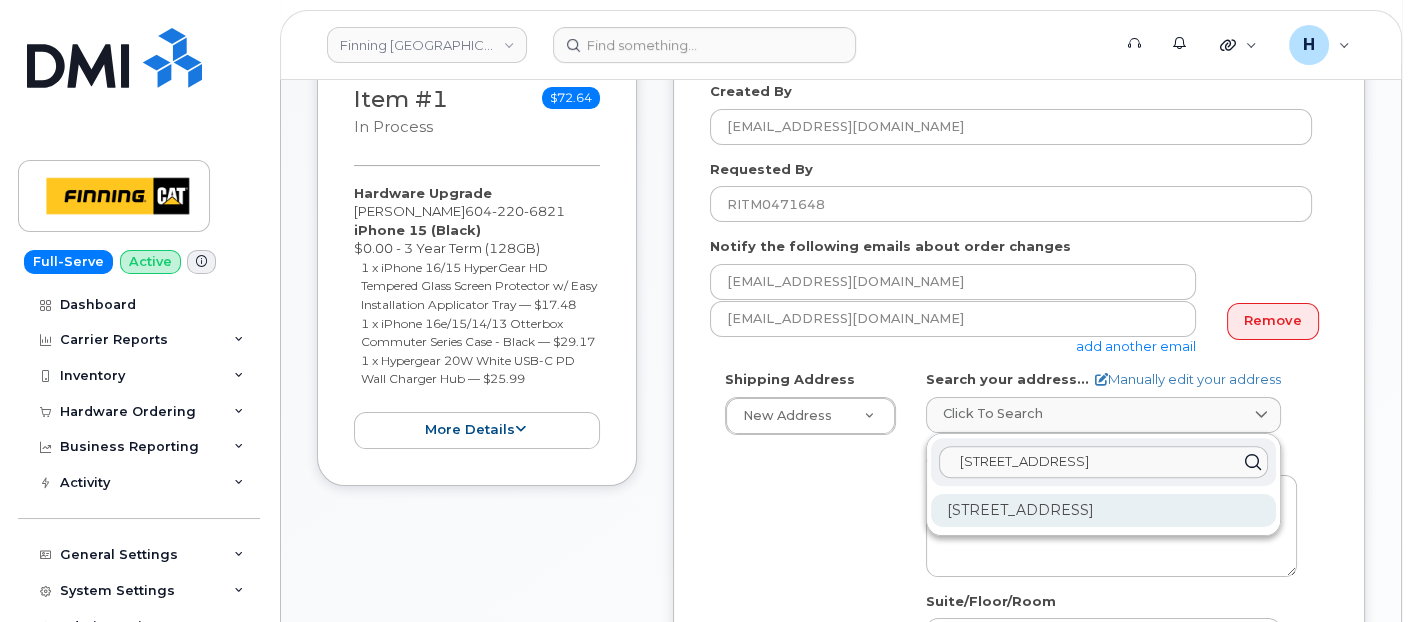 type on "19100 94 Ave." 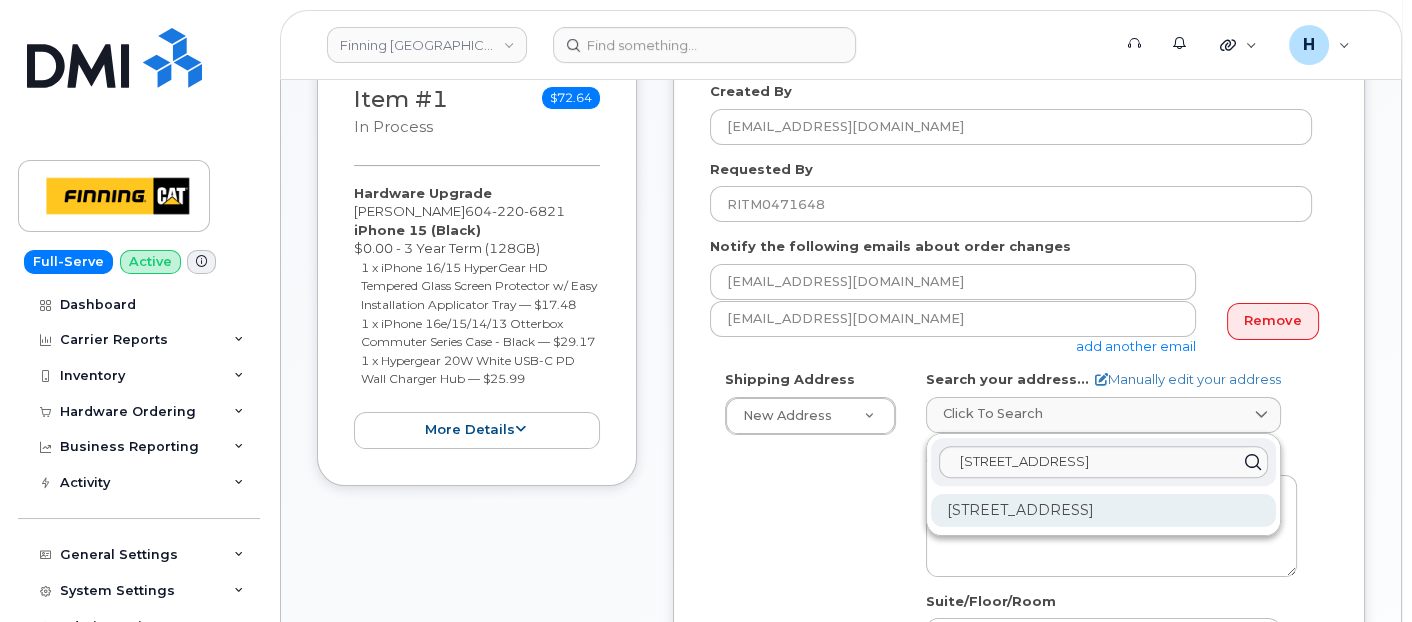 click on "19100 94 Ave Surrey BC V4N 5C3" 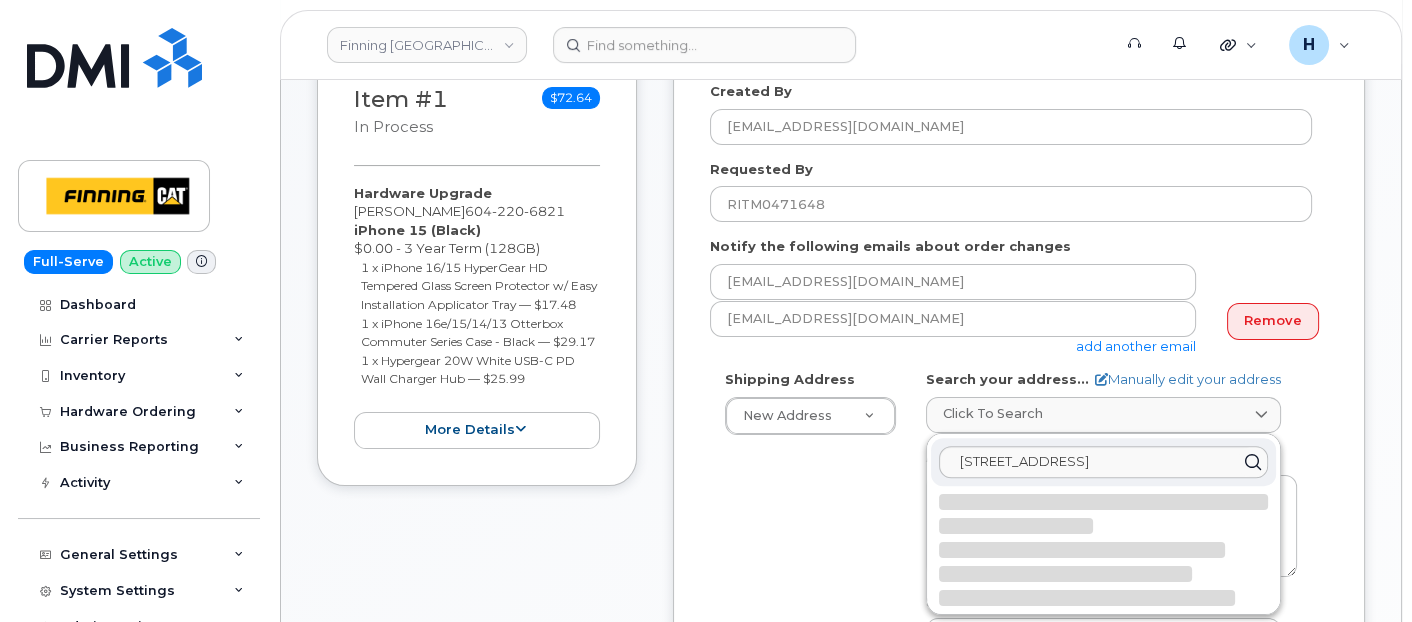 select 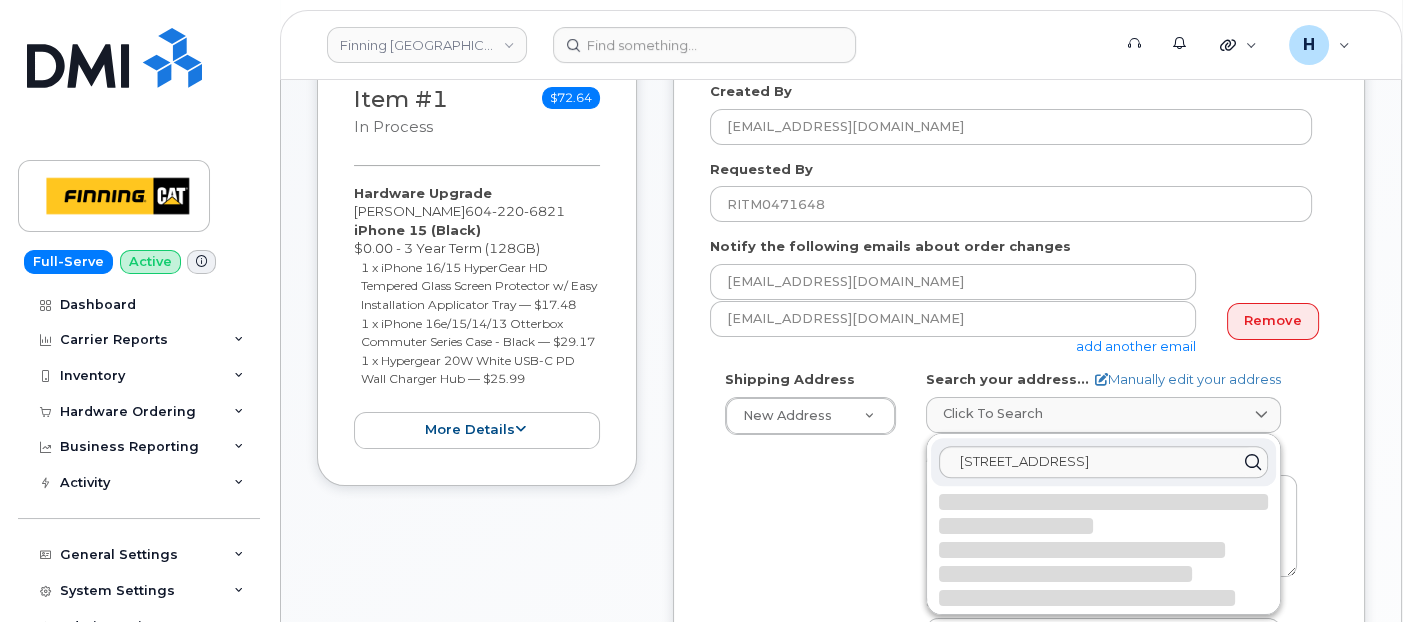 type on "19100 94 Ave
SURREY BC V4N 5C3
CANADA" 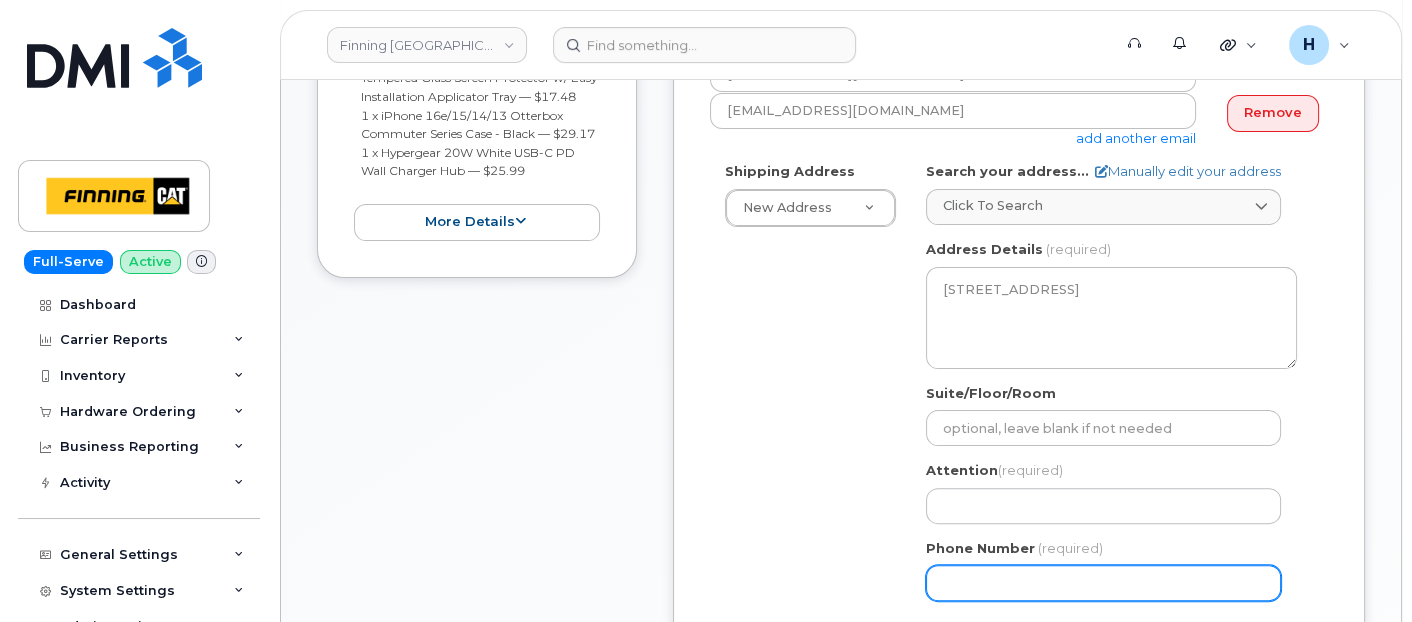 scroll, scrollTop: 853, scrollLeft: 0, axis: vertical 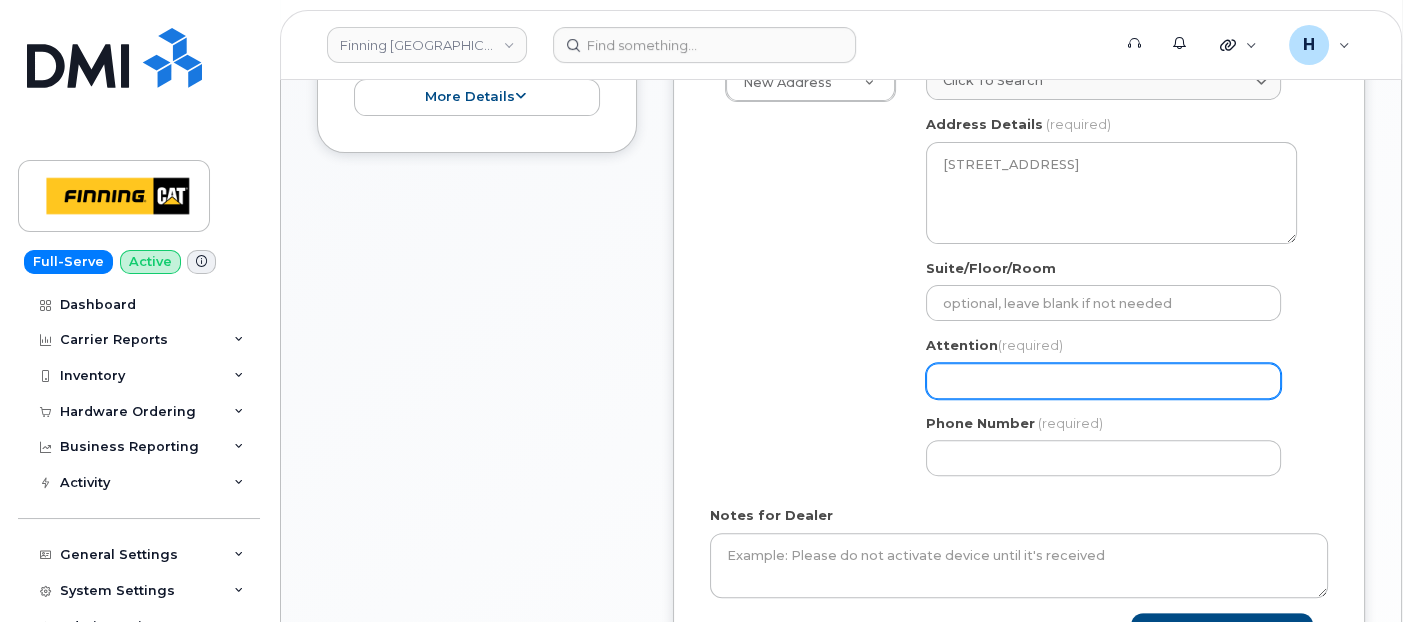 drag, startPoint x: 990, startPoint y: 382, endPoint x: 701, endPoint y: 6, distance: 474.23306 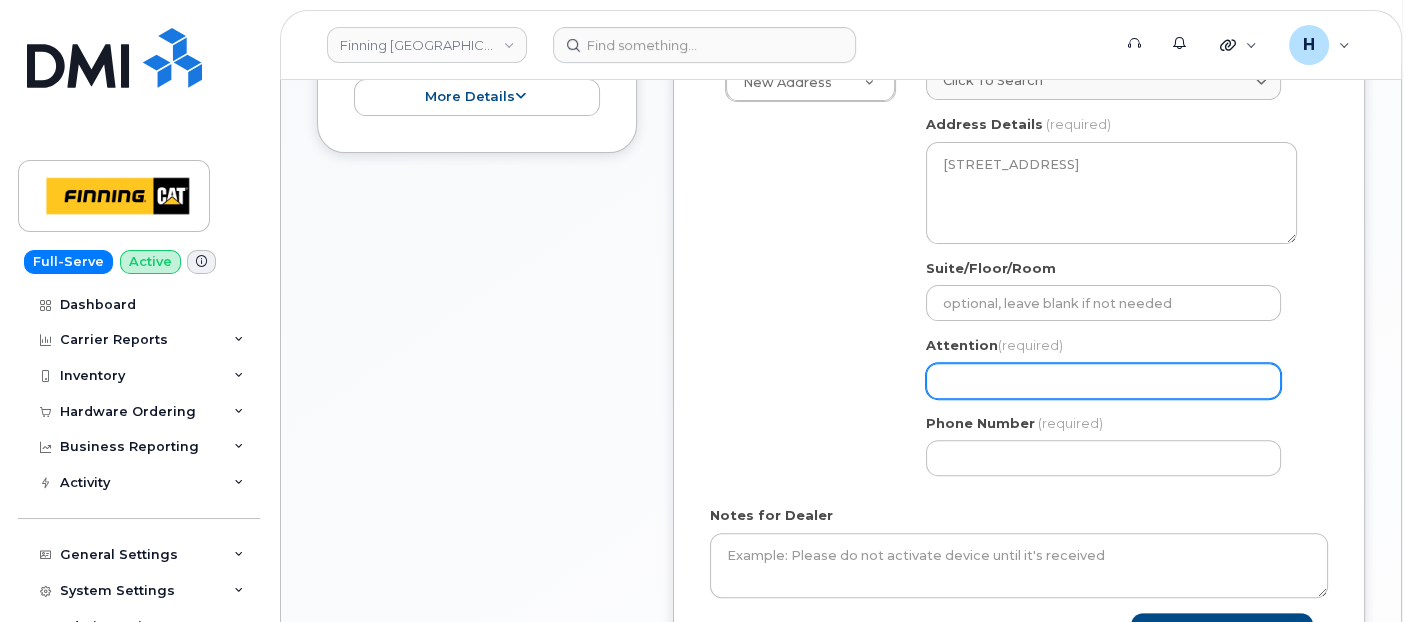 paste on "[PERSON_NAME]" 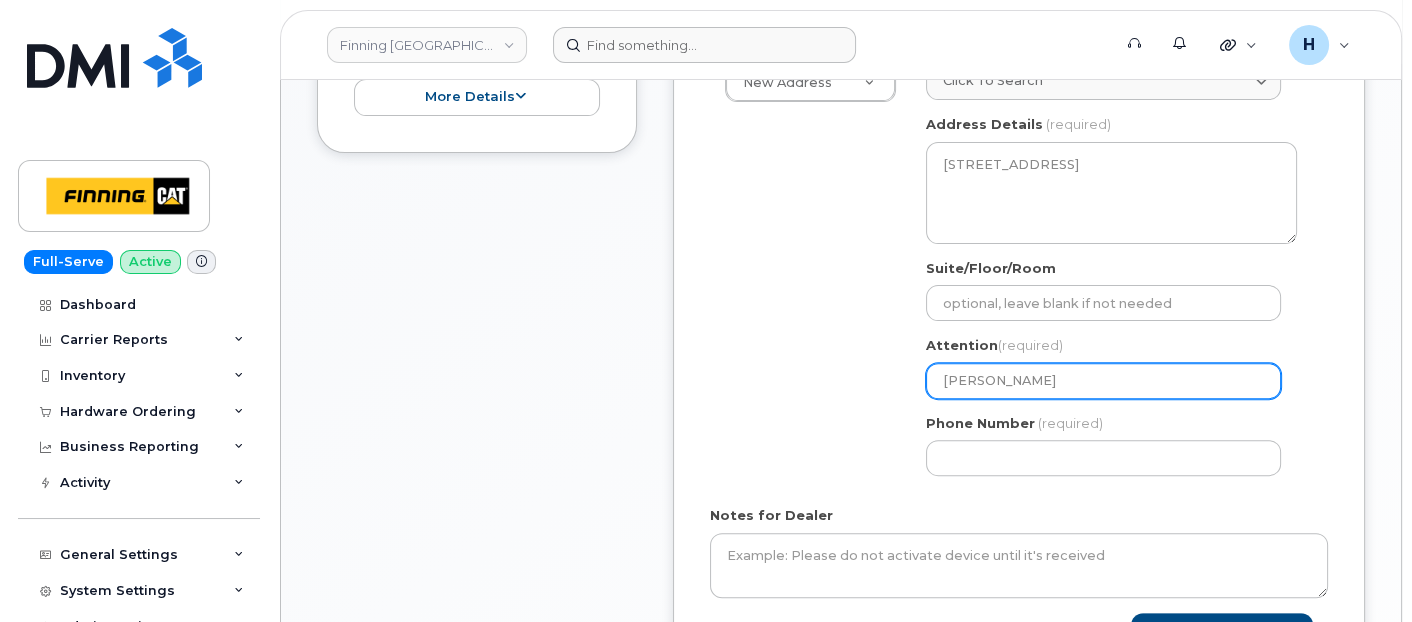 type on "[PERSON_NAME]" 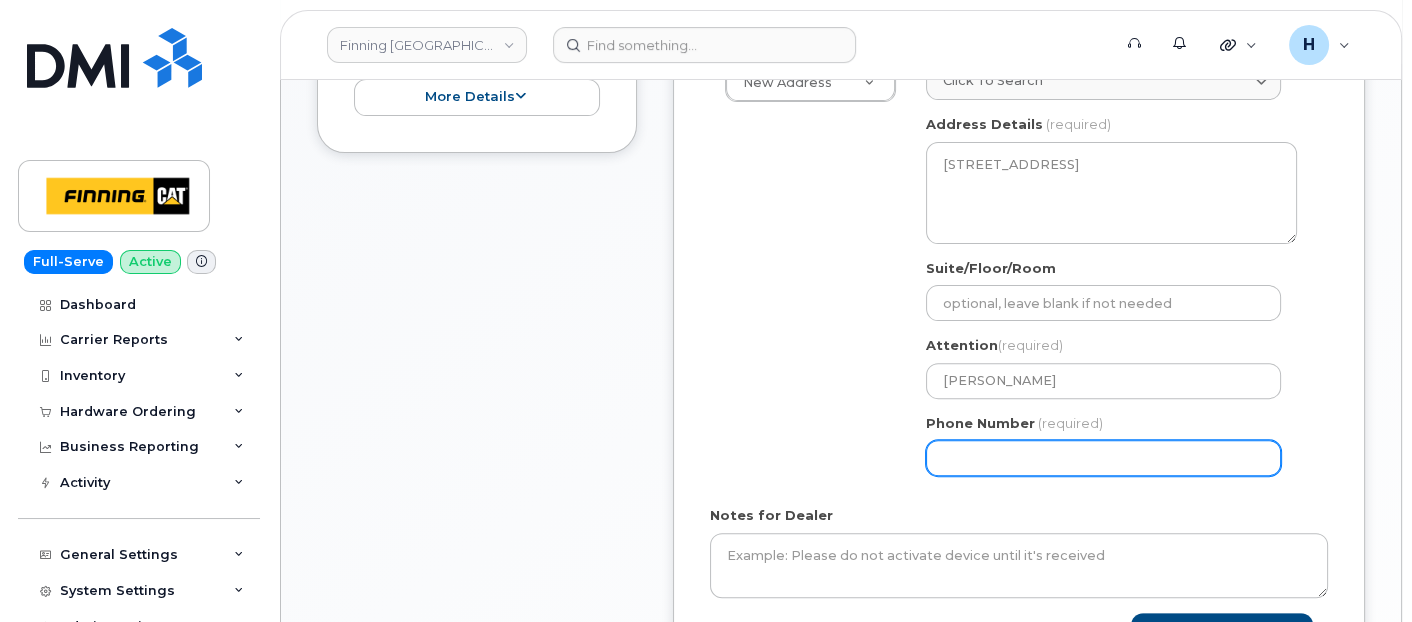 click on "Phone Number" at bounding box center (1103, 458) 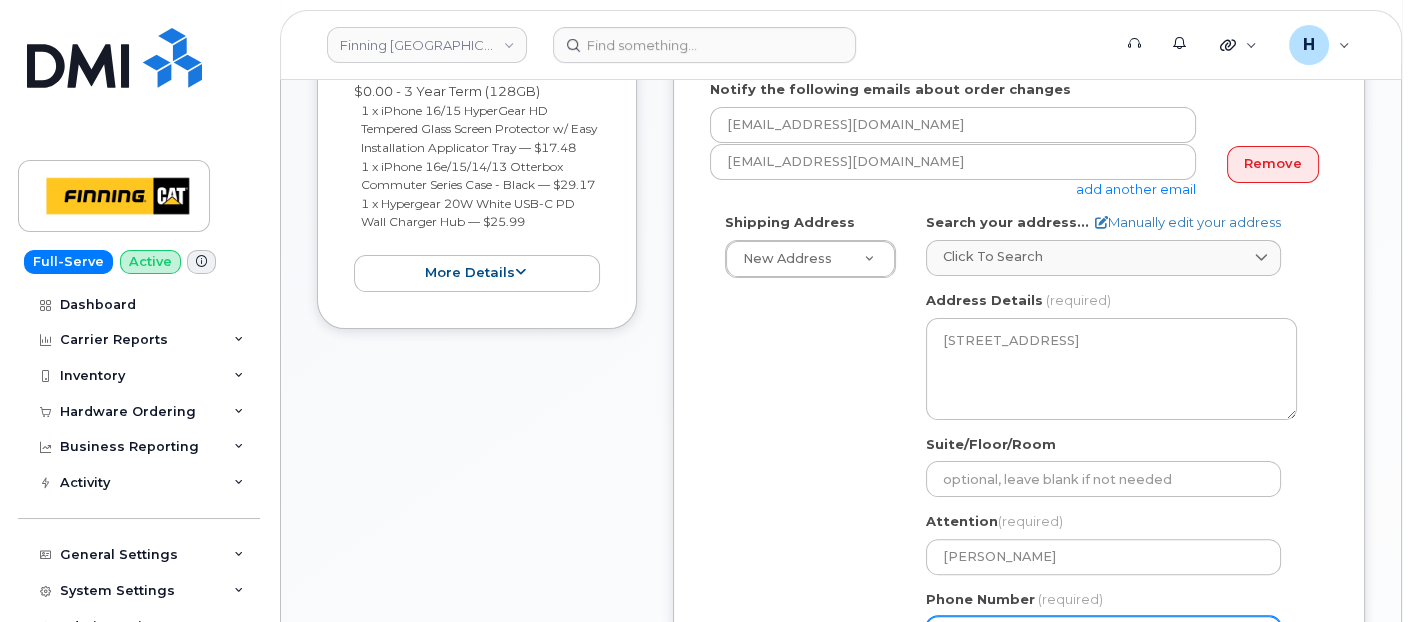 scroll, scrollTop: 520, scrollLeft: 0, axis: vertical 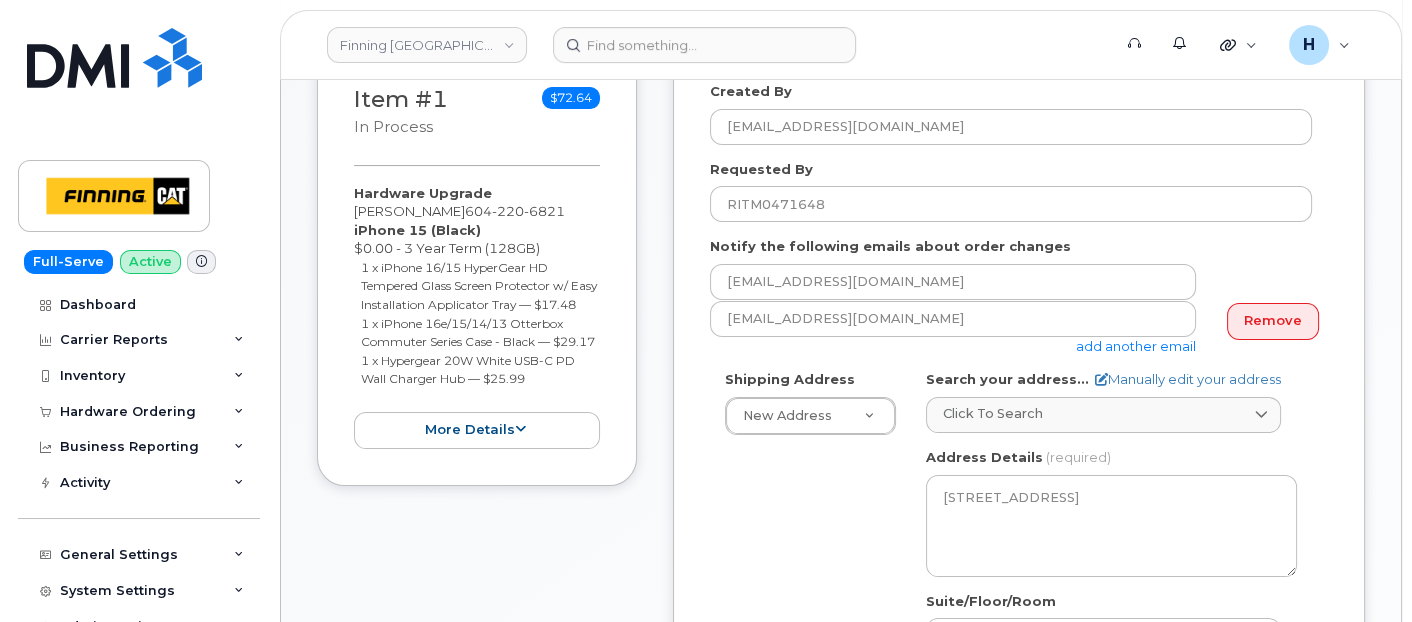 type on "6042206821" 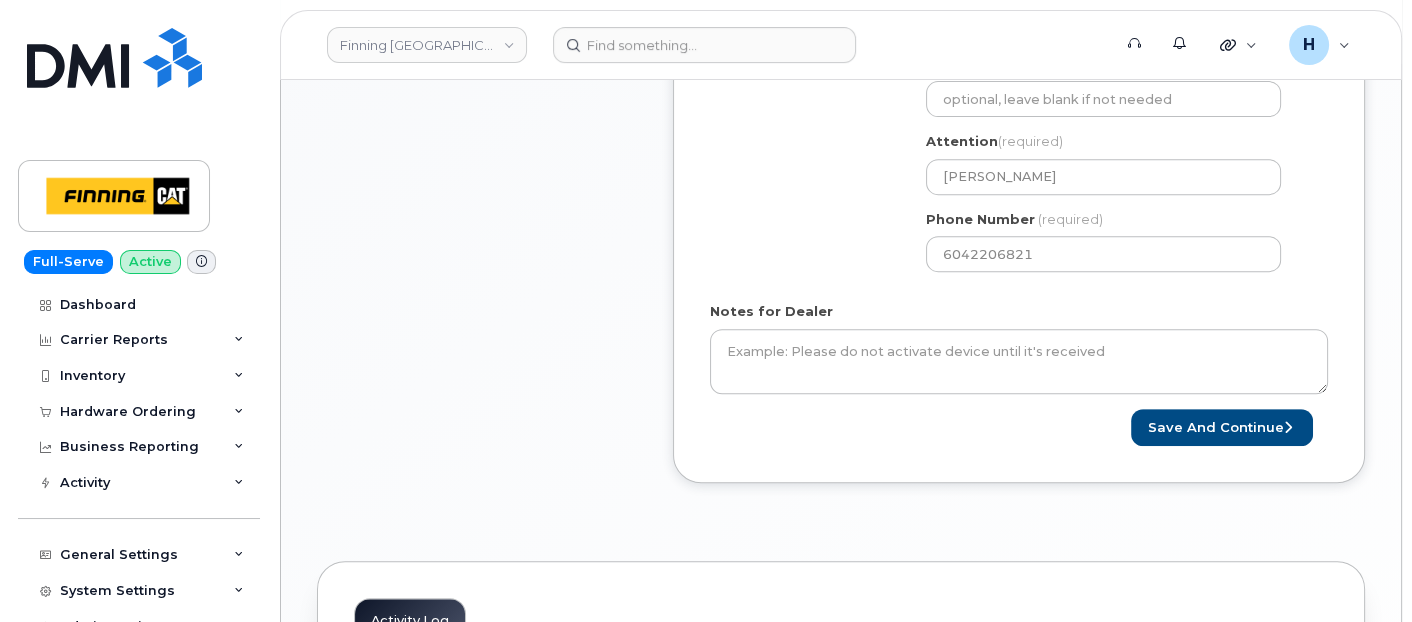 scroll, scrollTop: 1186, scrollLeft: 0, axis: vertical 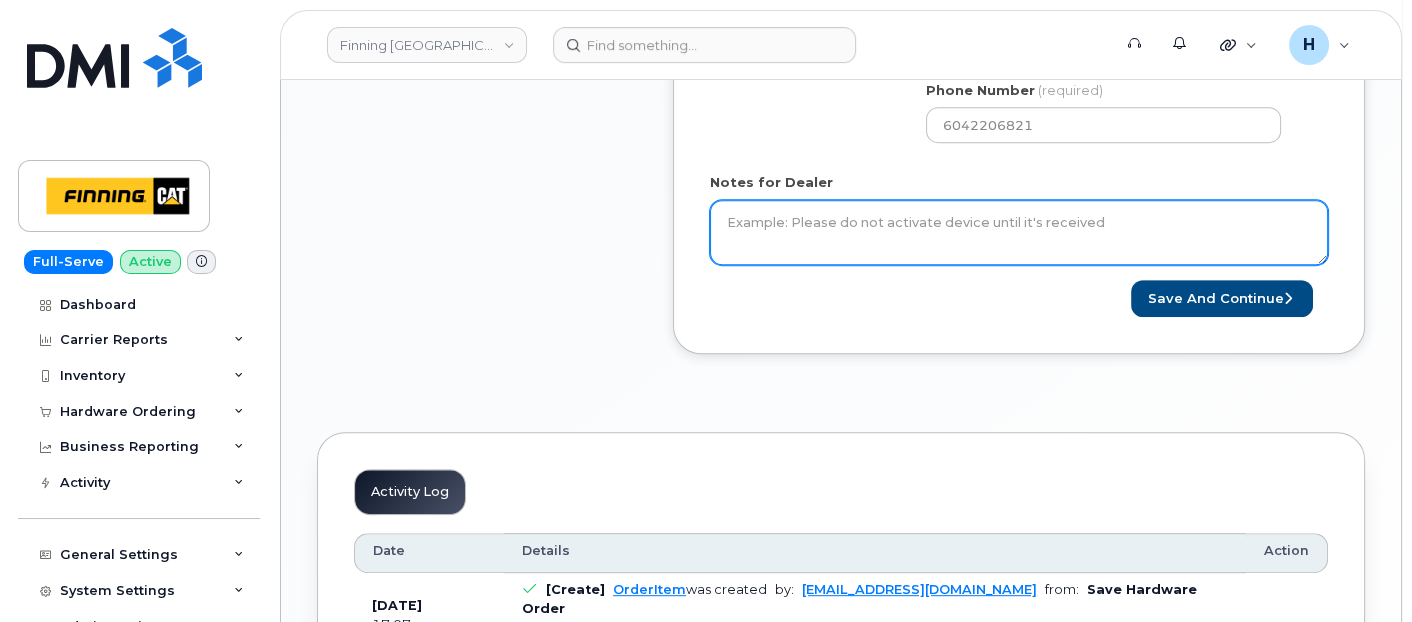 click on "Notes for Dealer" at bounding box center (1019, 233) 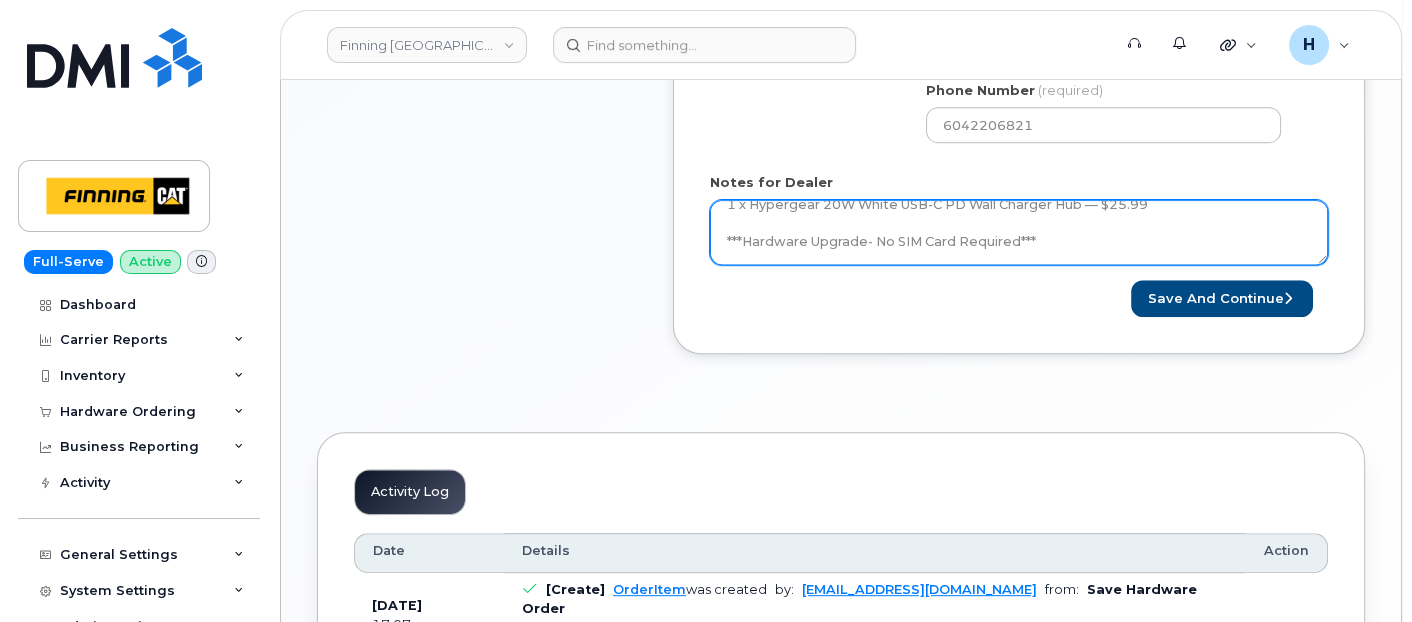 scroll, scrollTop: 167, scrollLeft: 0, axis: vertical 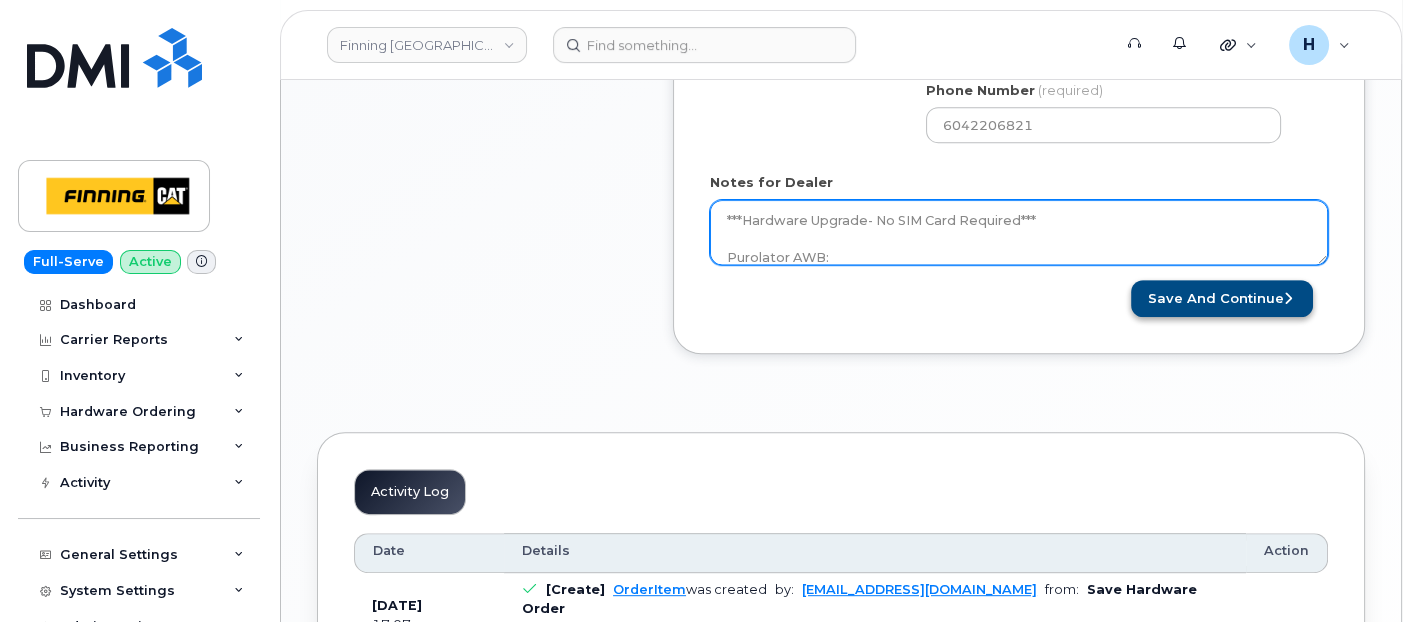 type on "Hardware Upgrade
Tammy Leech 6042206821
iPhone 15 (Black)
$0.00 - 3 Year Term (128GB)
1 x iPhone 16/15 HyperGear HD Tempered Glass Screen Protector w/ Easy Installation Applicator Tray — $17.48
1 x iPhone 16e/15/14/13 Otterbox Commuter Series Case - Black — $29.17
1 x Hypergear 20W White USB-C PD Wall Charger Hub — $25.99
***Hardware Upgrade- No SIM Card Required***
Purolator AWB:" 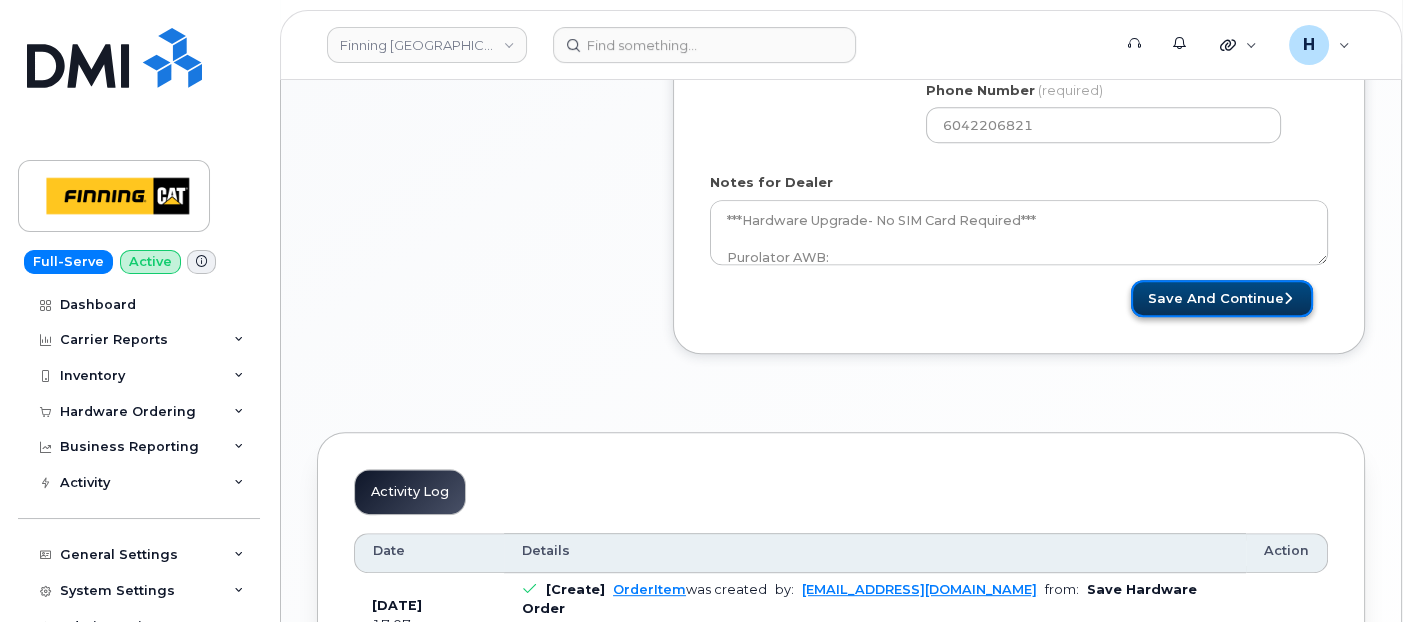 click on "Save and Continue" at bounding box center [1222, 298] 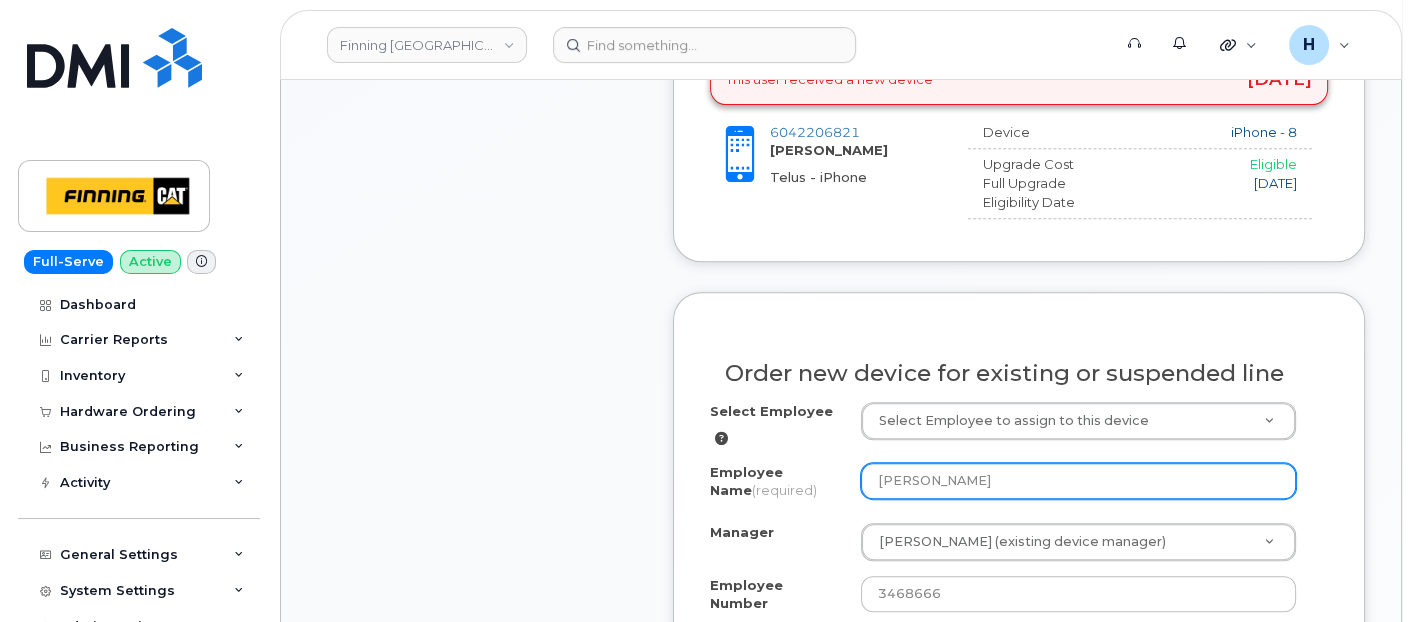scroll, scrollTop: 1111, scrollLeft: 0, axis: vertical 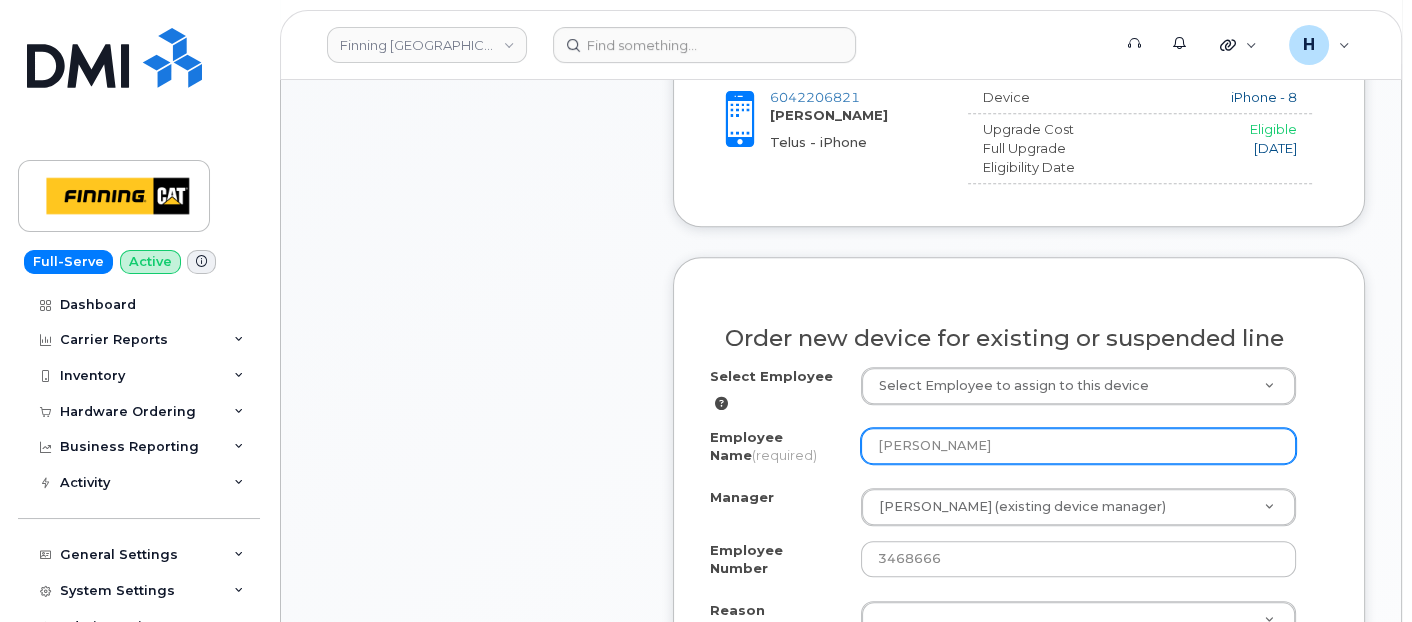 drag, startPoint x: 986, startPoint y: 431, endPoint x: 865, endPoint y: 431, distance: 121 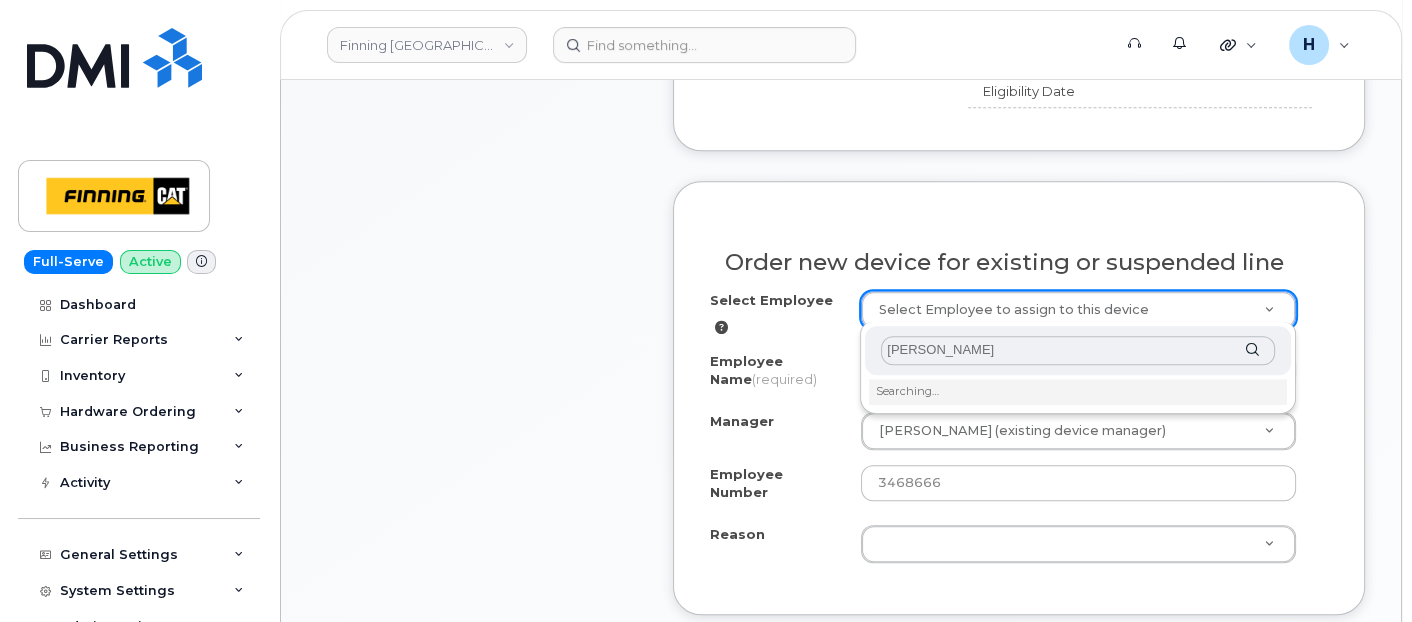 scroll, scrollTop: 1222, scrollLeft: 0, axis: vertical 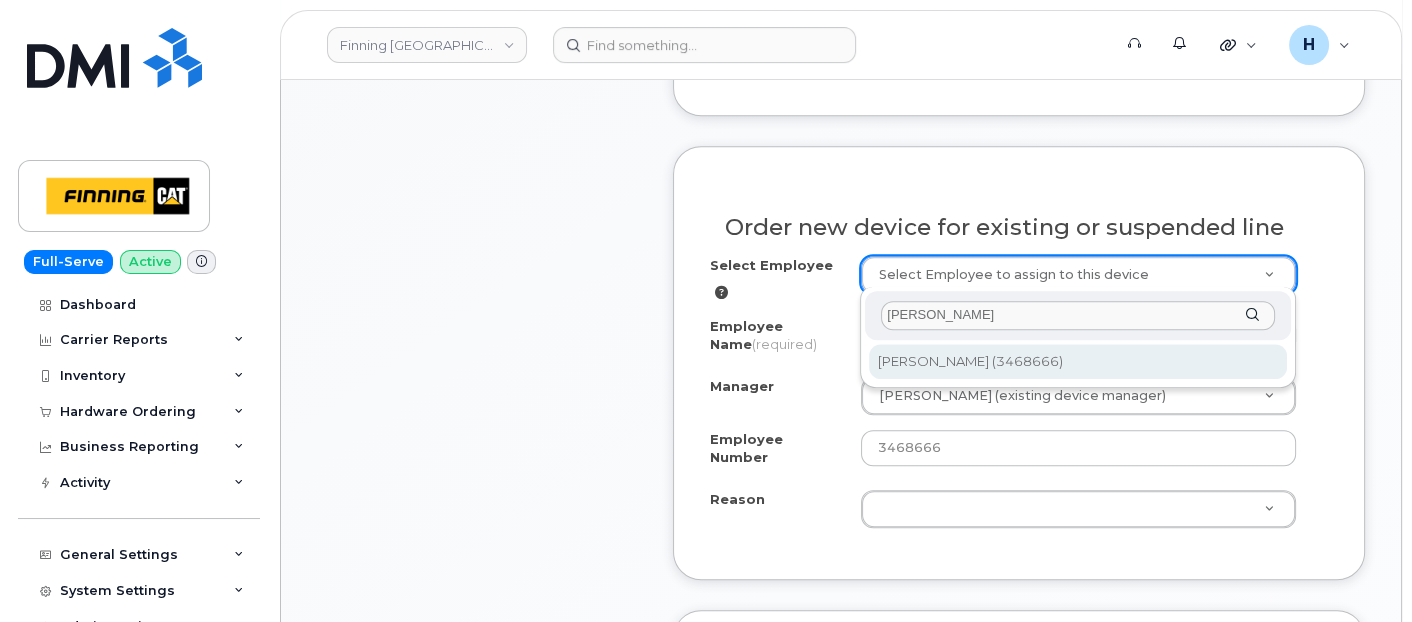 type on "[PERSON_NAME]" 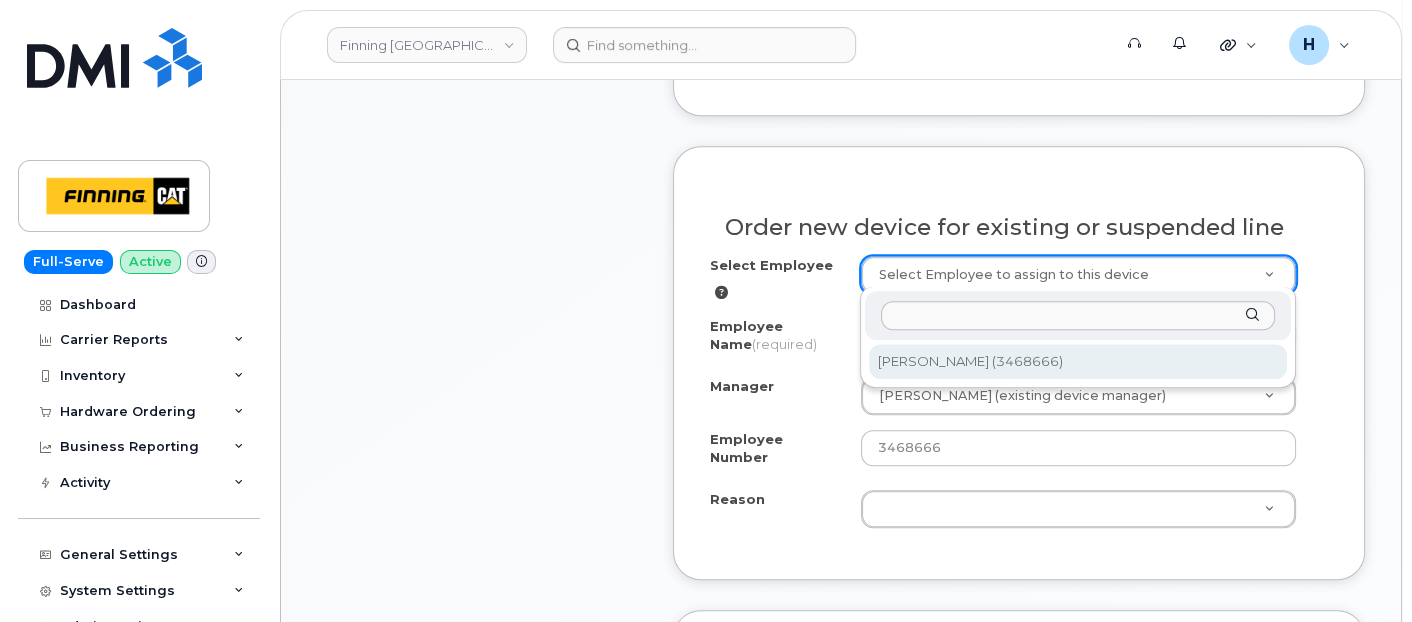 select on "15363" 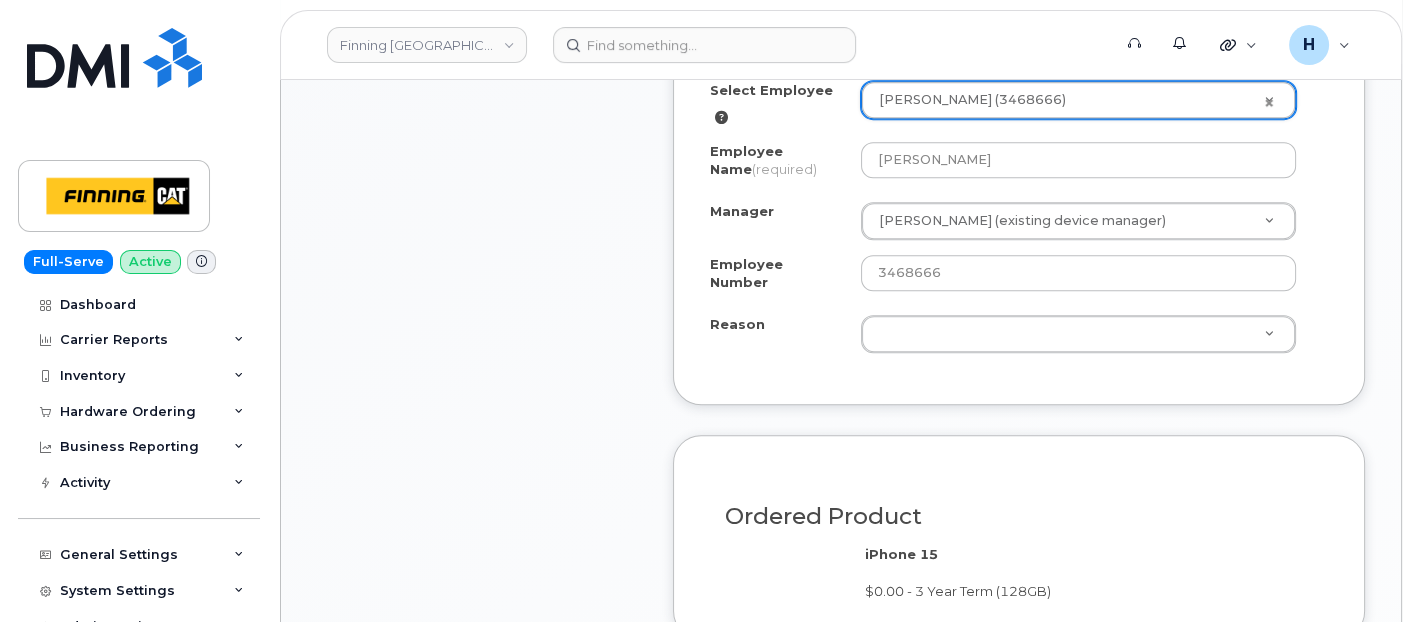 scroll, scrollTop: 1555, scrollLeft: 0, axis: vertical 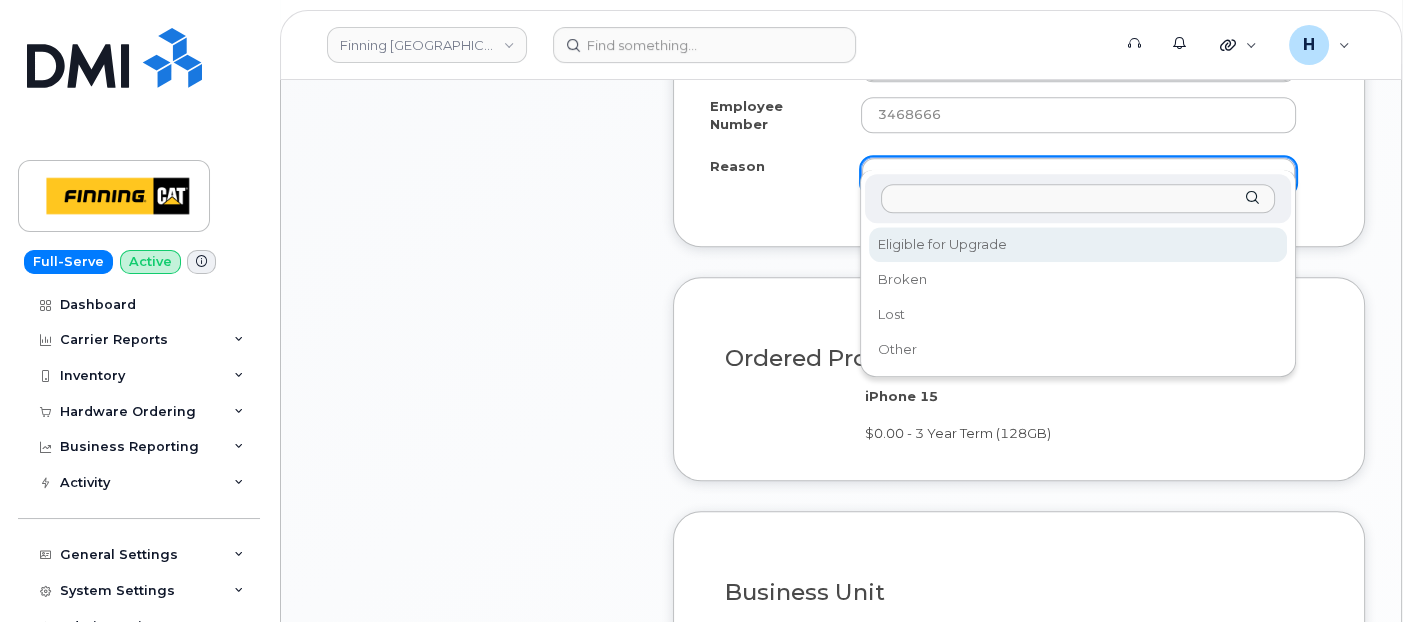select on "eligible_for_upgrade" 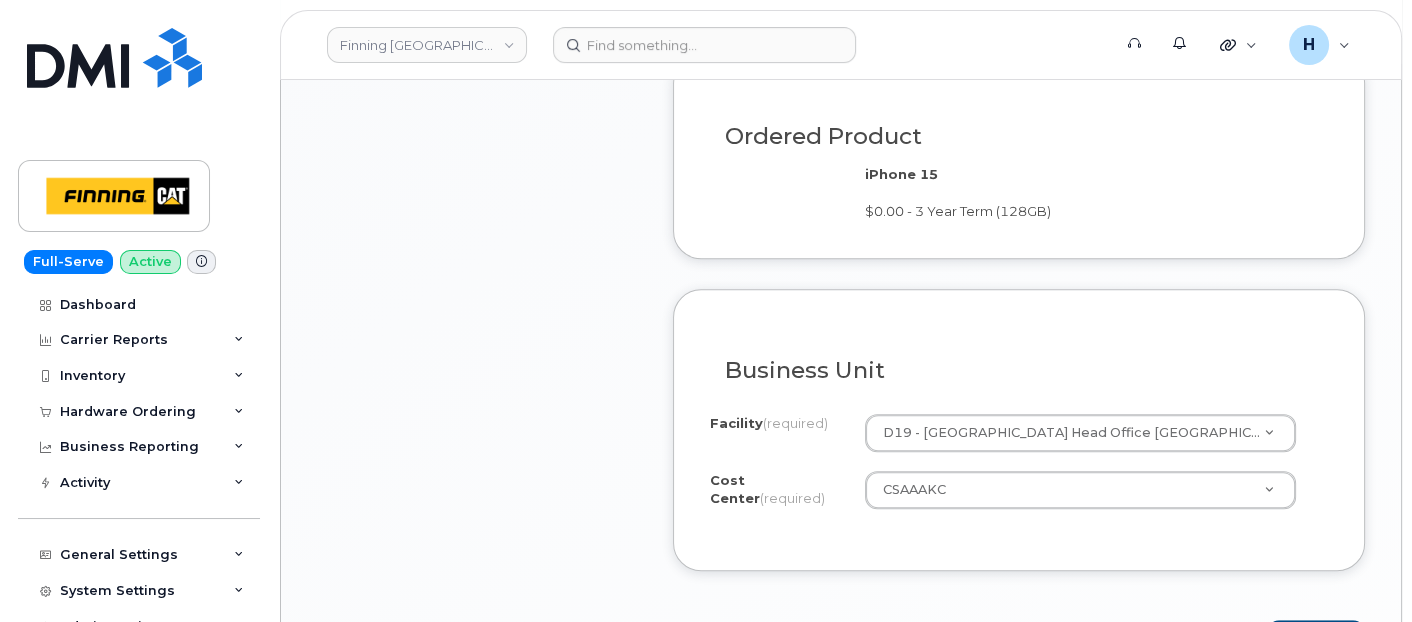 scroll, scrollTop: 2000, scrollLeft: 0, axis: vertical 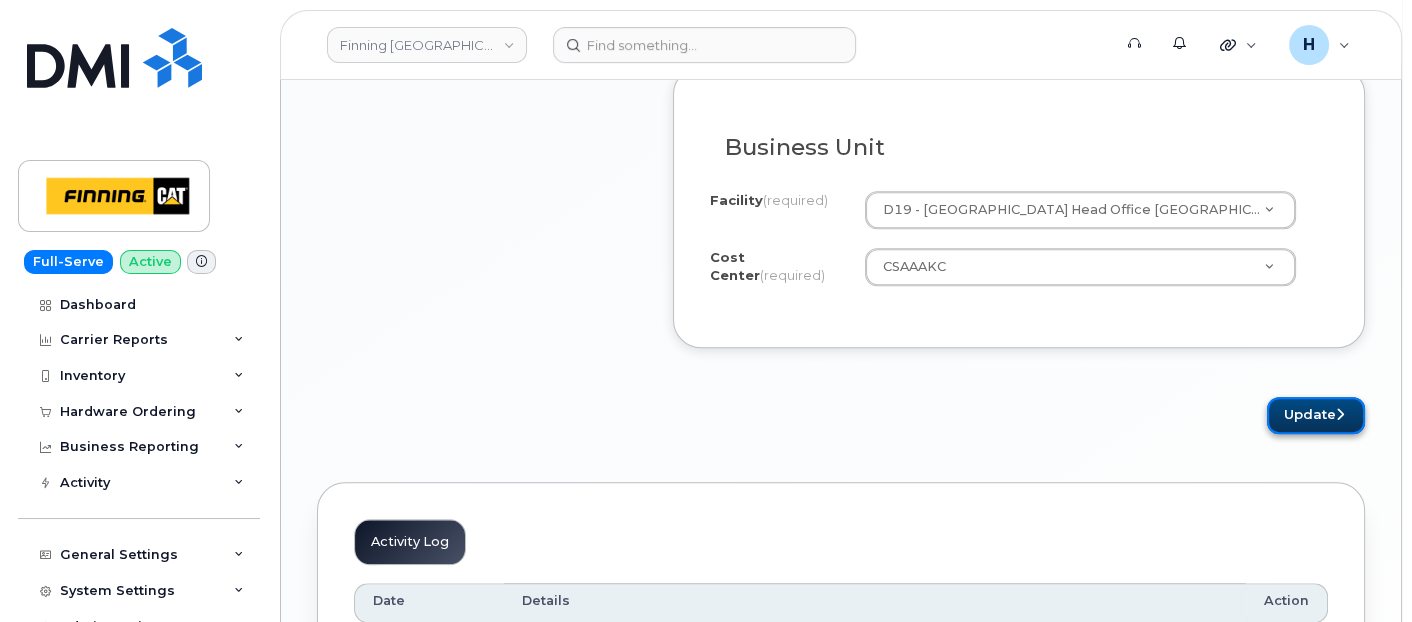 click on "Update" at bounding box center [1316, 415] 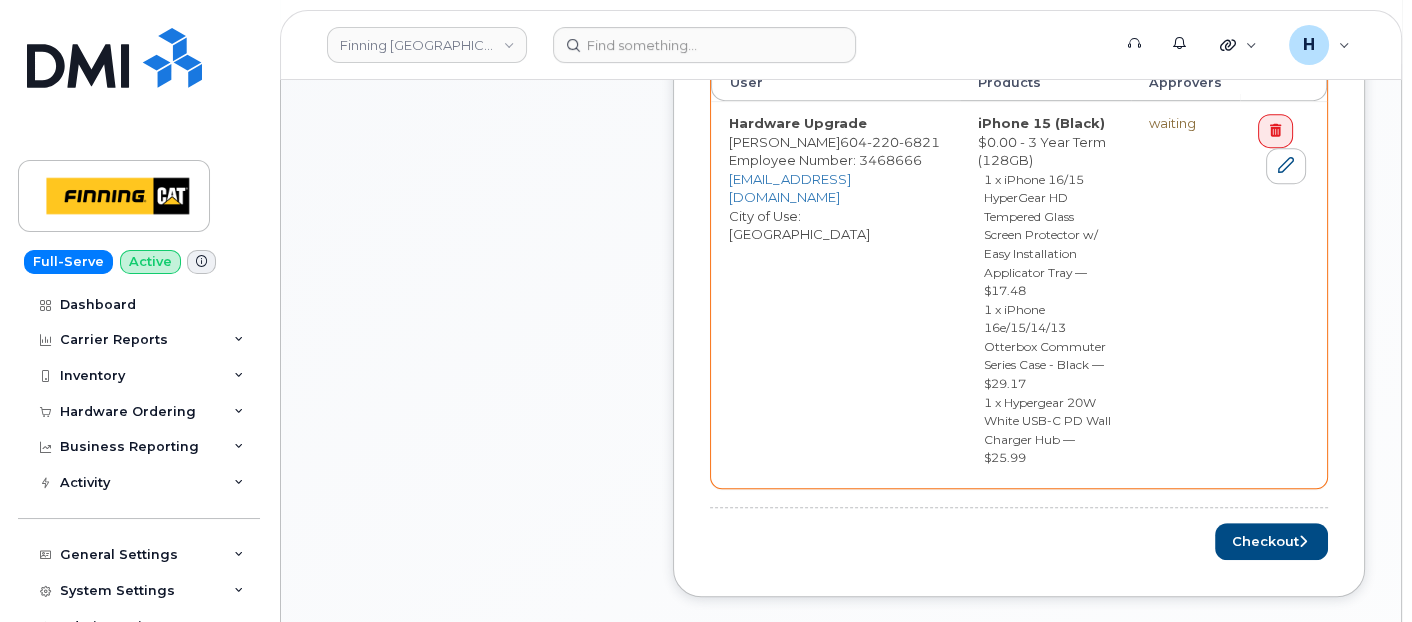 scroll, scrollTop: 1222, scrollLeft: 0, axis: vertical 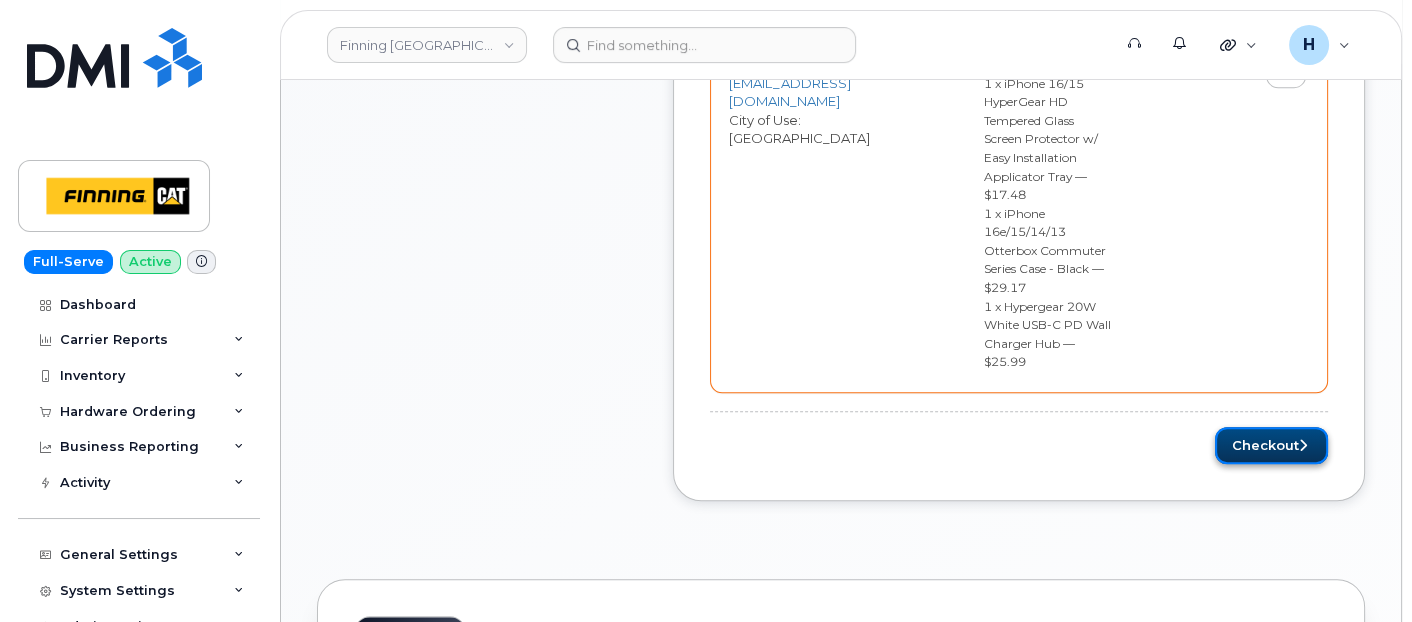 click on "Checkout" at bounding box center [1271, 445] 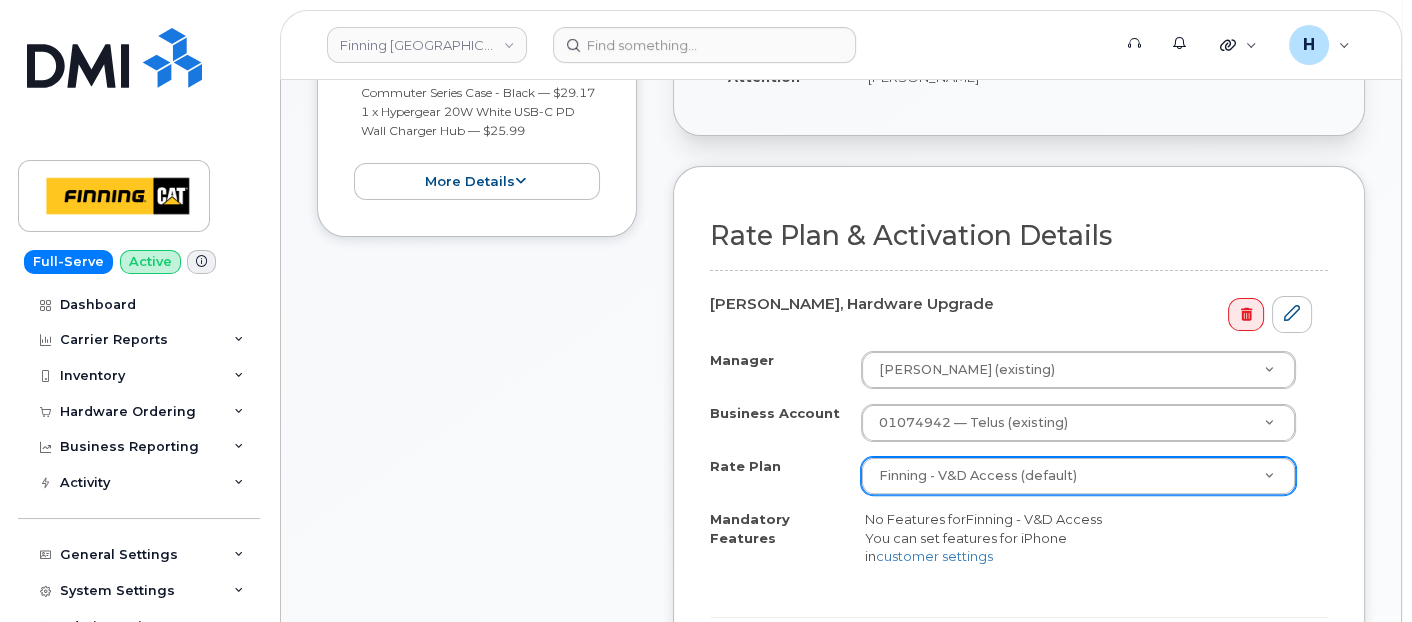 scroll, scrollTop: 777, scrollLeft: 0, axis: vertical 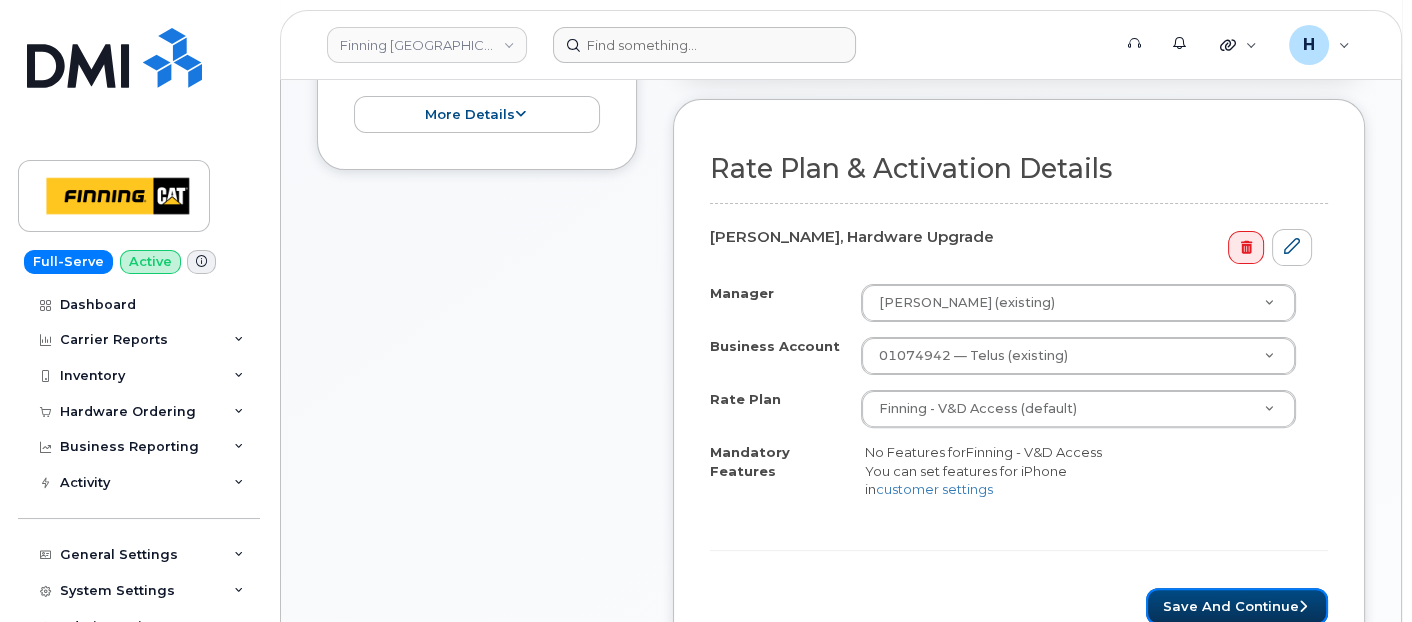drag, startPoint x: 1214, startPoint y: 588, endPoint x: 832, endPoint y: 50, distance: 659.8242 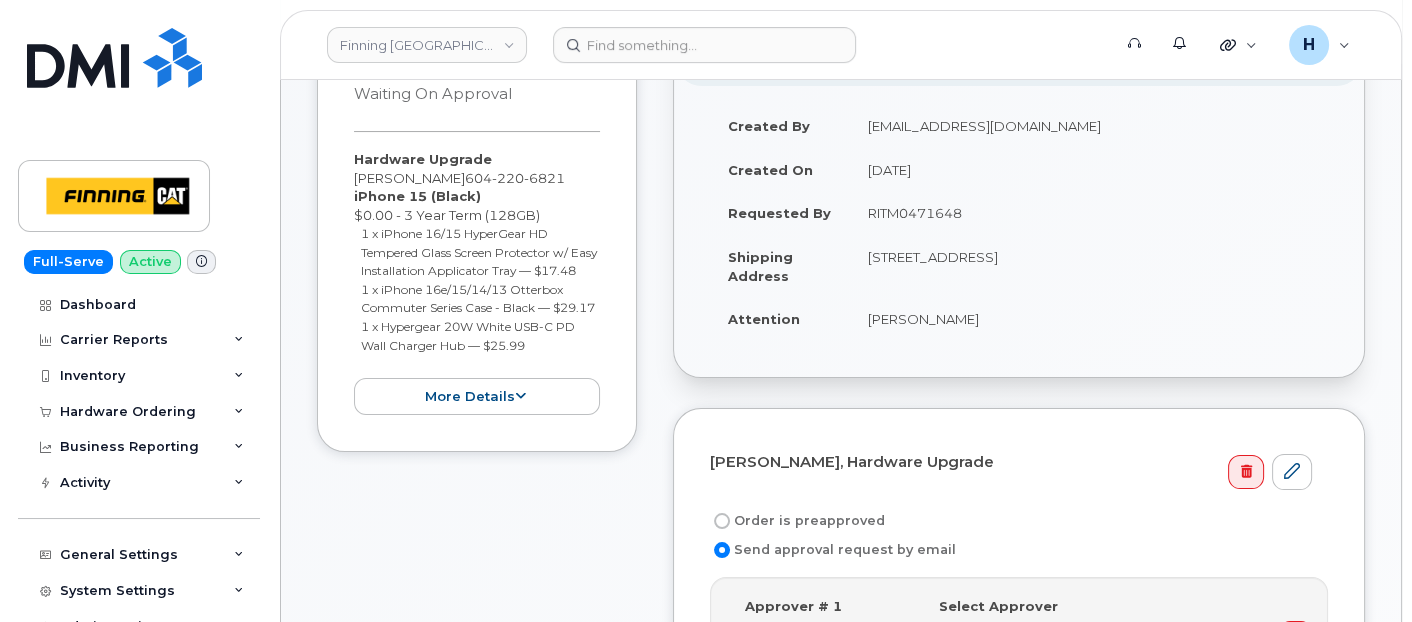 scroll, scrollTop: 555, scrollLeft: 0, axis: vertical 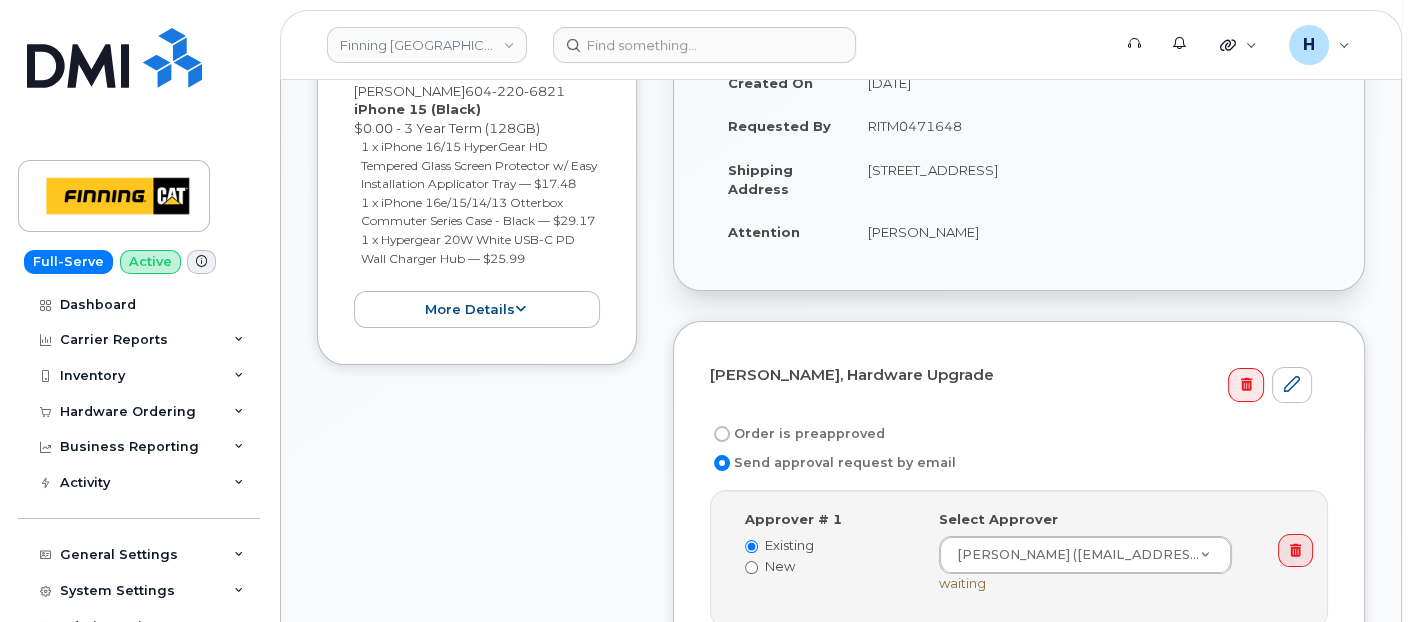 click on "Tammy Leech, Hardware Upgrade
Order is preapproved
Send approval request by email
Step-by-step approvals:
Brenda Cleland
»
Approved
Approver # 1
Existing
New
Select Approver
Brenda Cleland (bcleland@finning.com)
waiting
Add Approver
Save and Continue" at bounding box center [1019, 558] 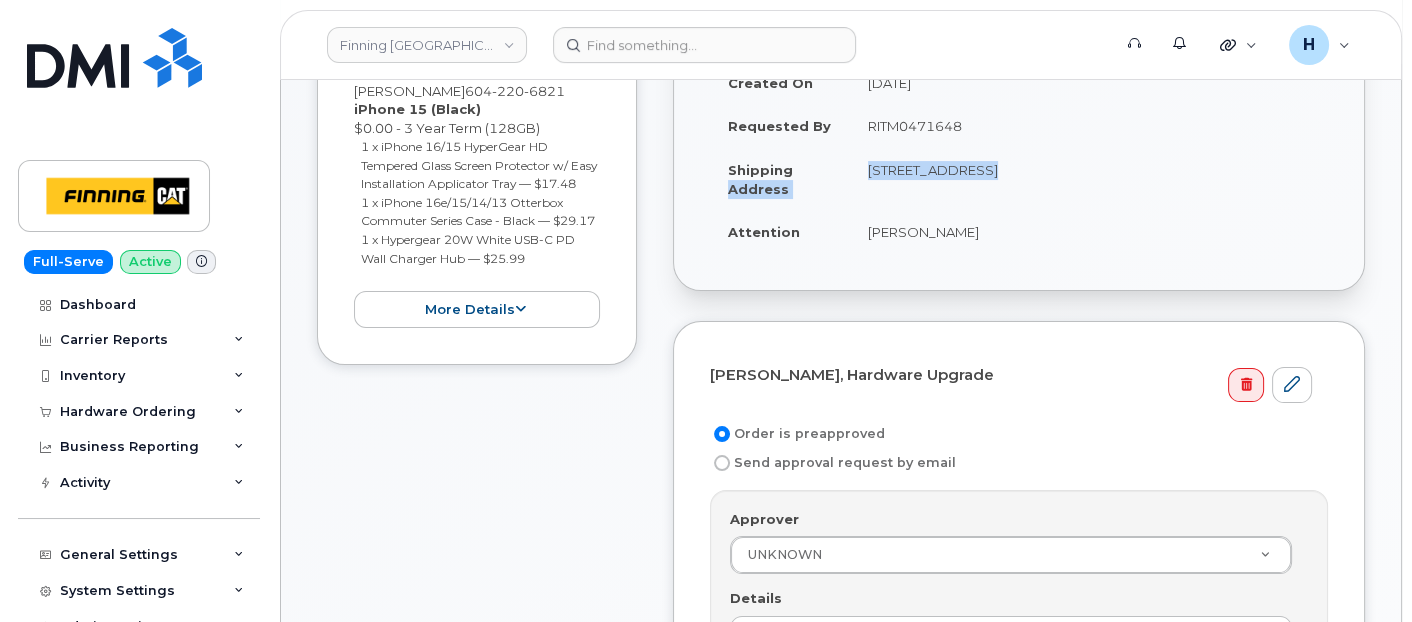 drag, startPoint x: 842, startPoint y: 147, endPoint x: 977, endPoint y: 145, distance: 135.01482 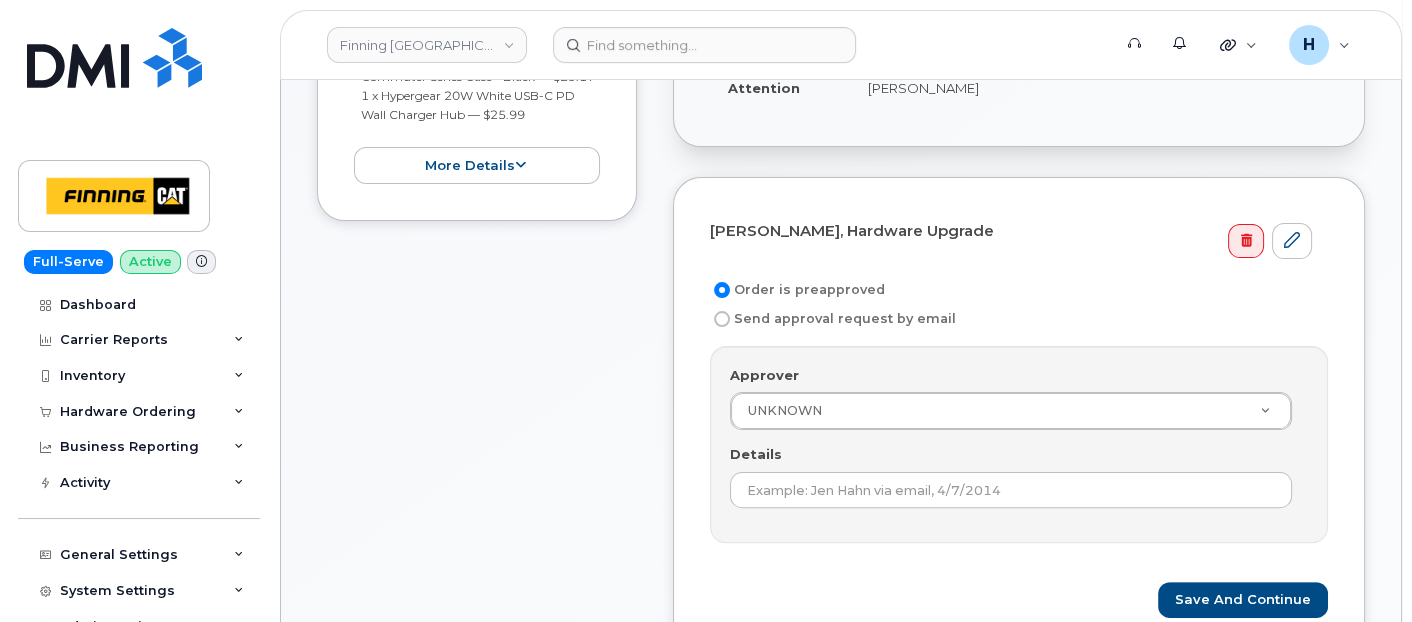 scroll, scrollTop: 777, scrollLeft: 0, axis: vertical 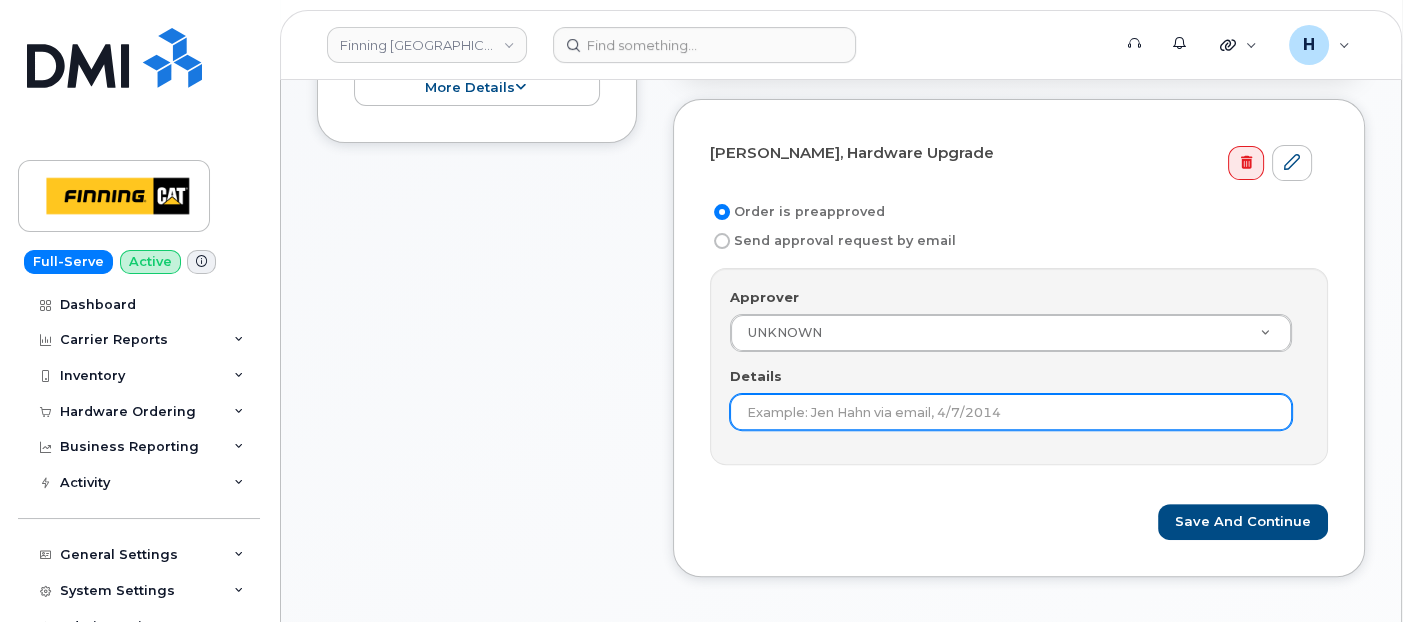 click on "Details" at bounding box center [1011, 412] 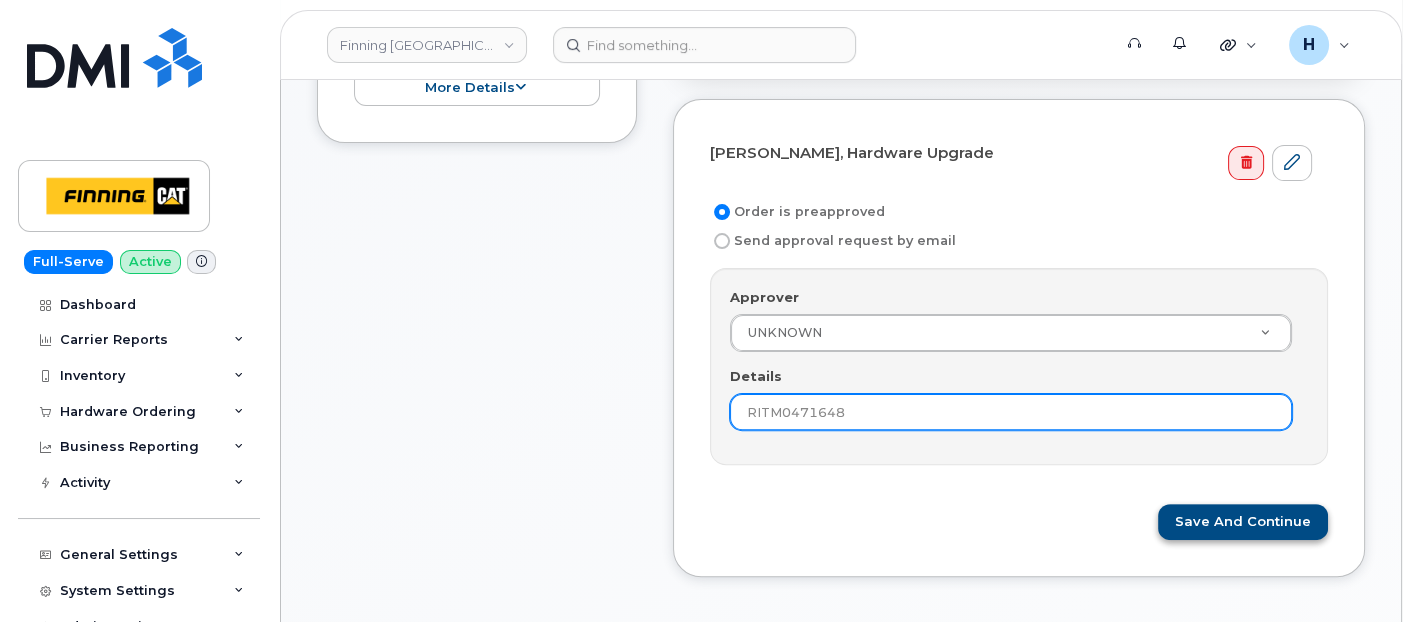 type on "RITM0471648" 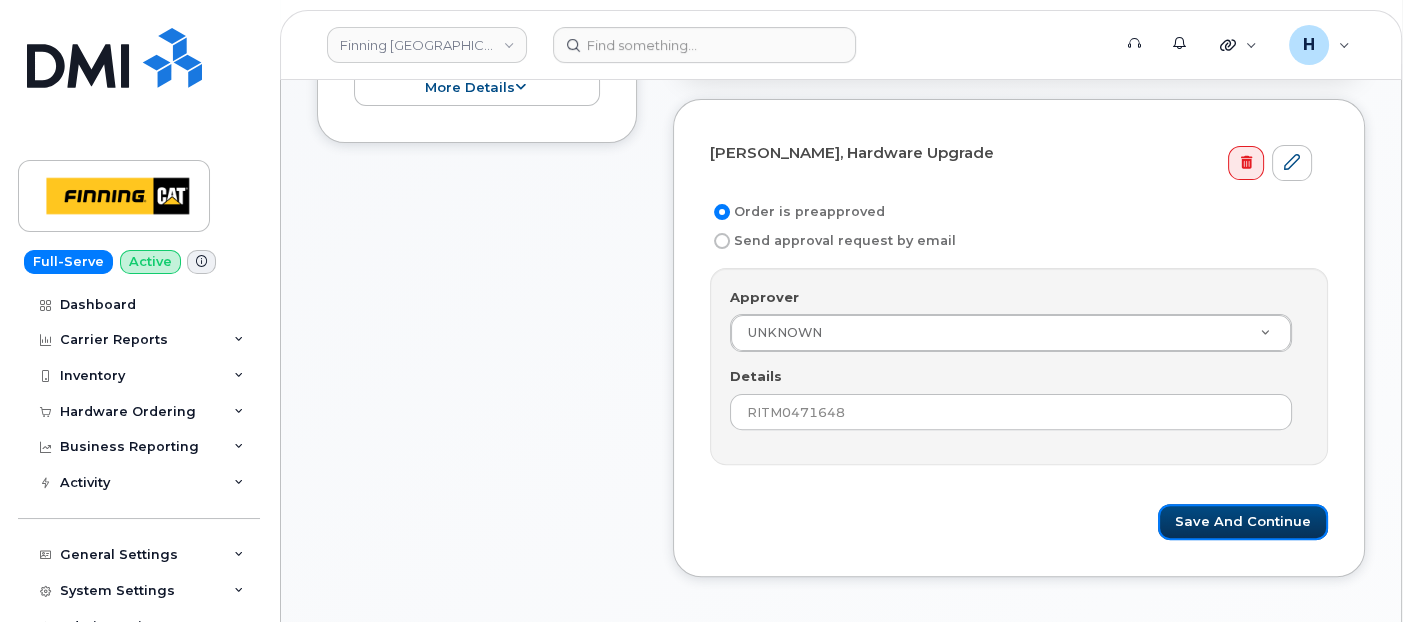 drag, startPoint x: 1226, startPoint y: 517, endPoint x: 573, endPoint y: 11, distance: 826.1023 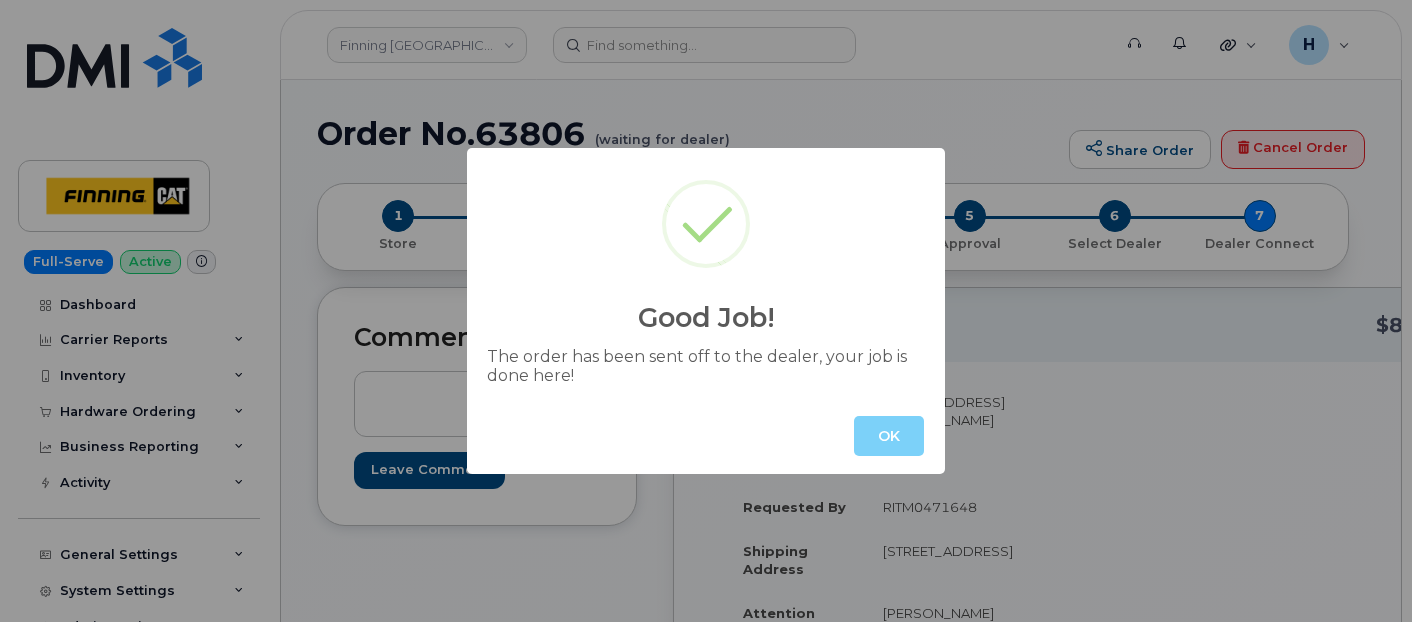 scroll, scrollTop: 0, scrollLeft: 0, axis: both 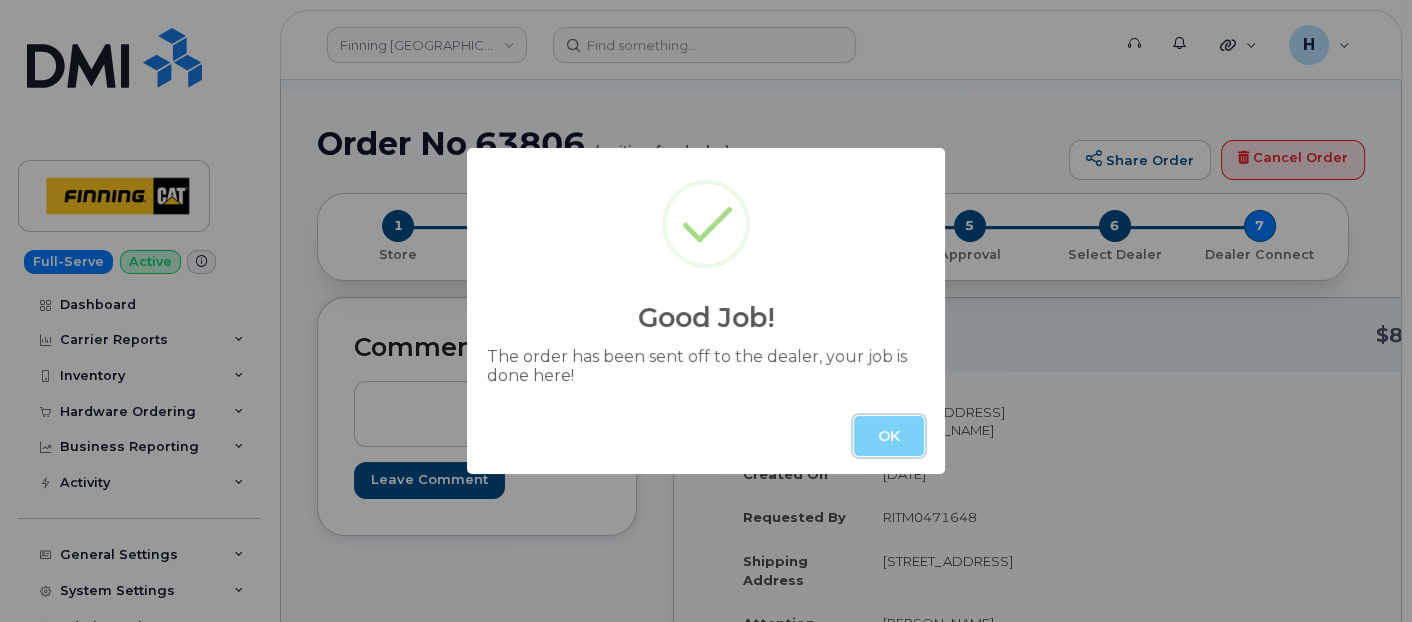 drag, startPoint x: 870, startPoint y: 421, endPoint x: 639, endPoint y: 71, distance: 419.35785 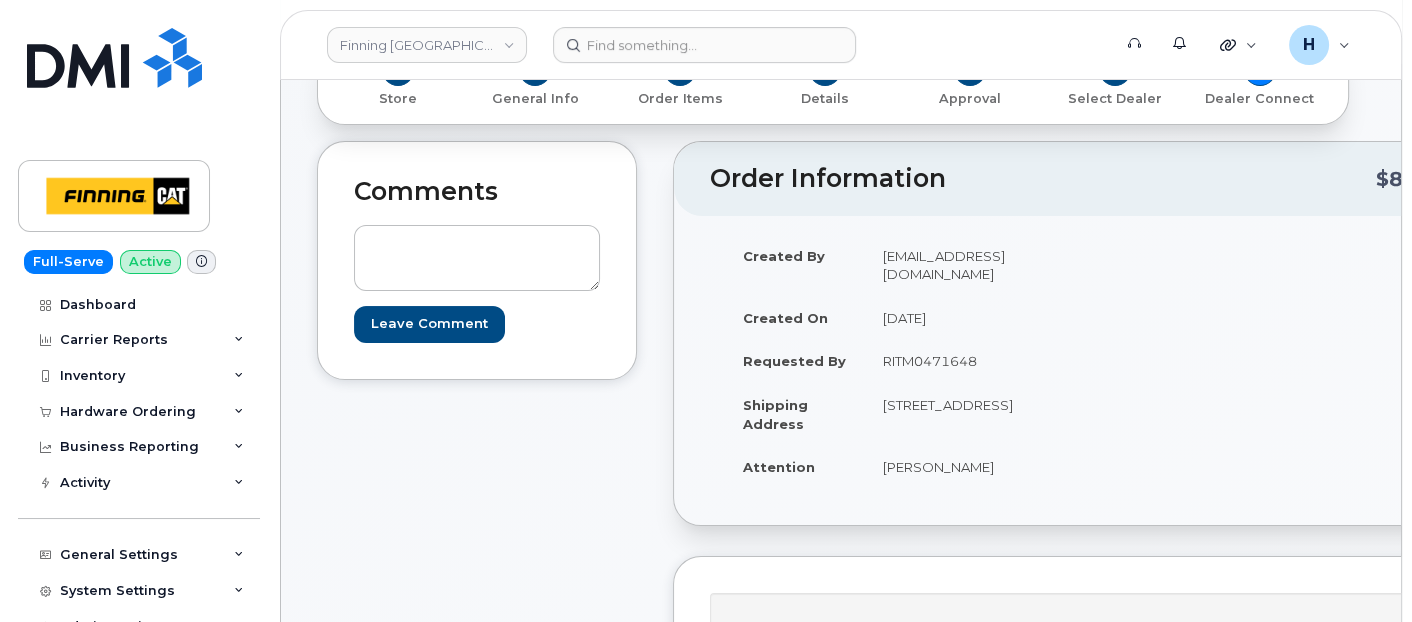 scroll, scrollTop: 333, scrollLeft: 0, axis: vertical 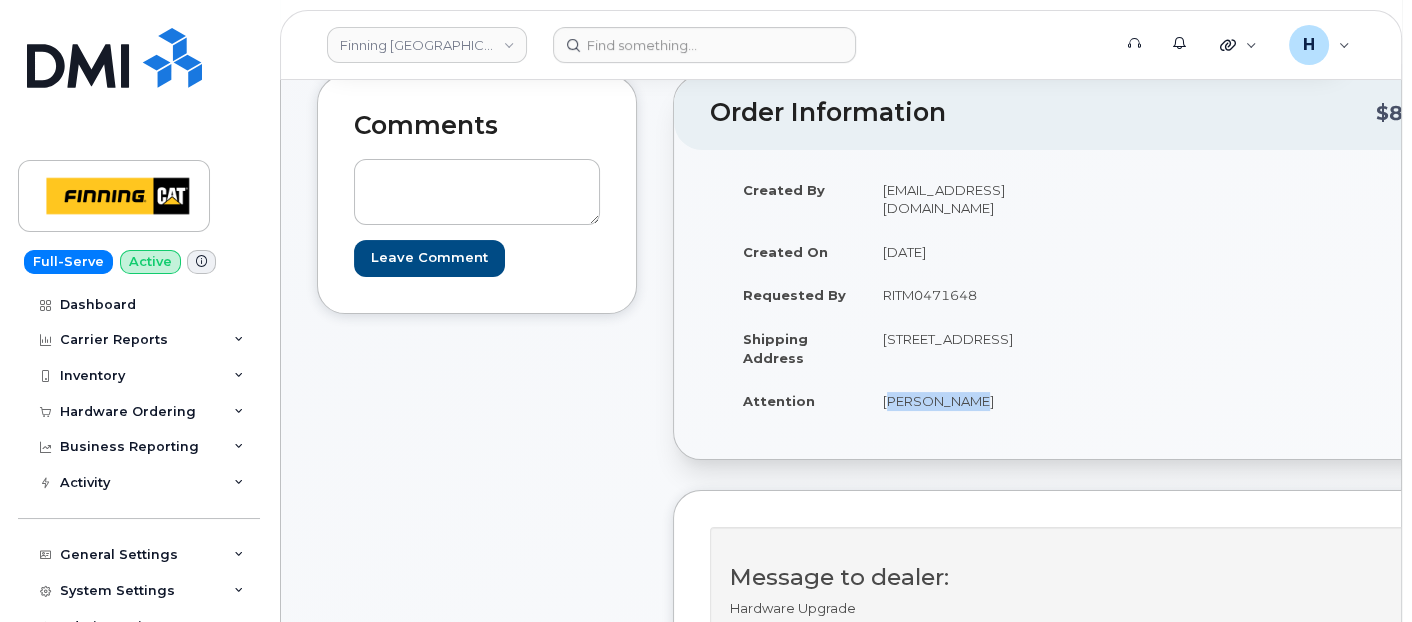 drag, startPoint x: 867, startPoint y: 405, endPoint x: 997, endPoint y: 402, distance: 130.0346 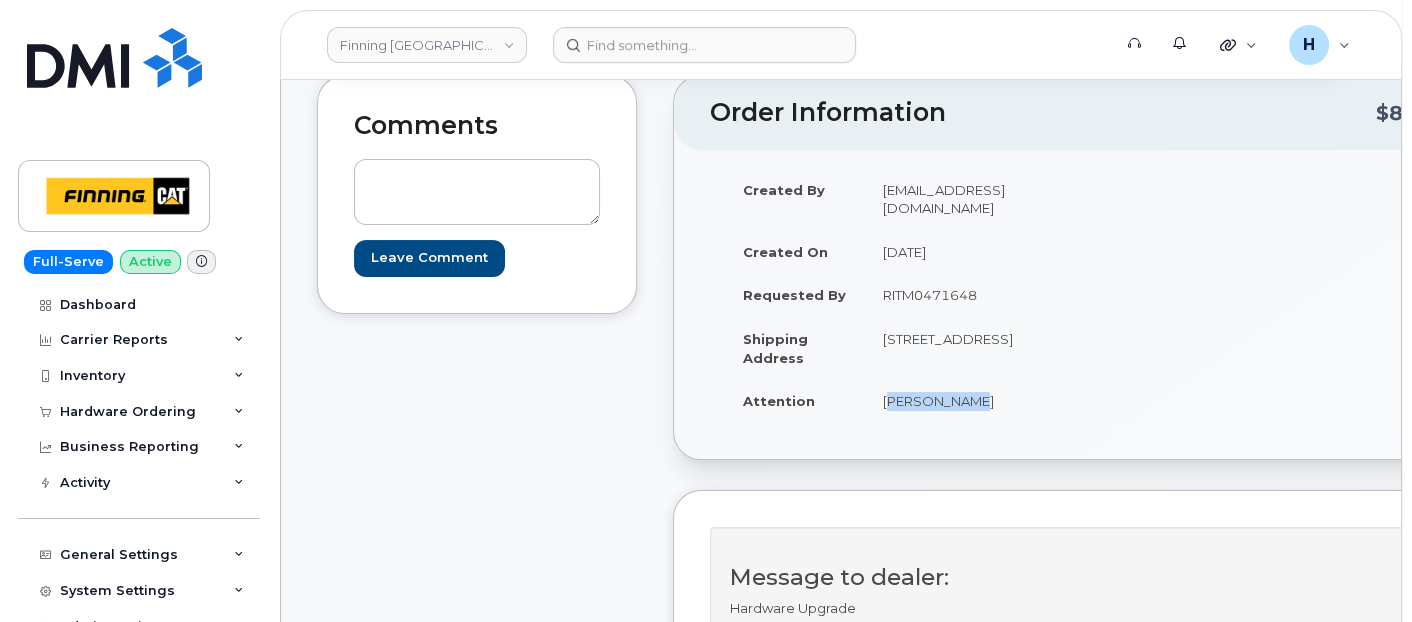 drag, startPoint x: 903, startPoint y: 357, endPoint x: 959, endPoint y: 340, distance: 58.5235 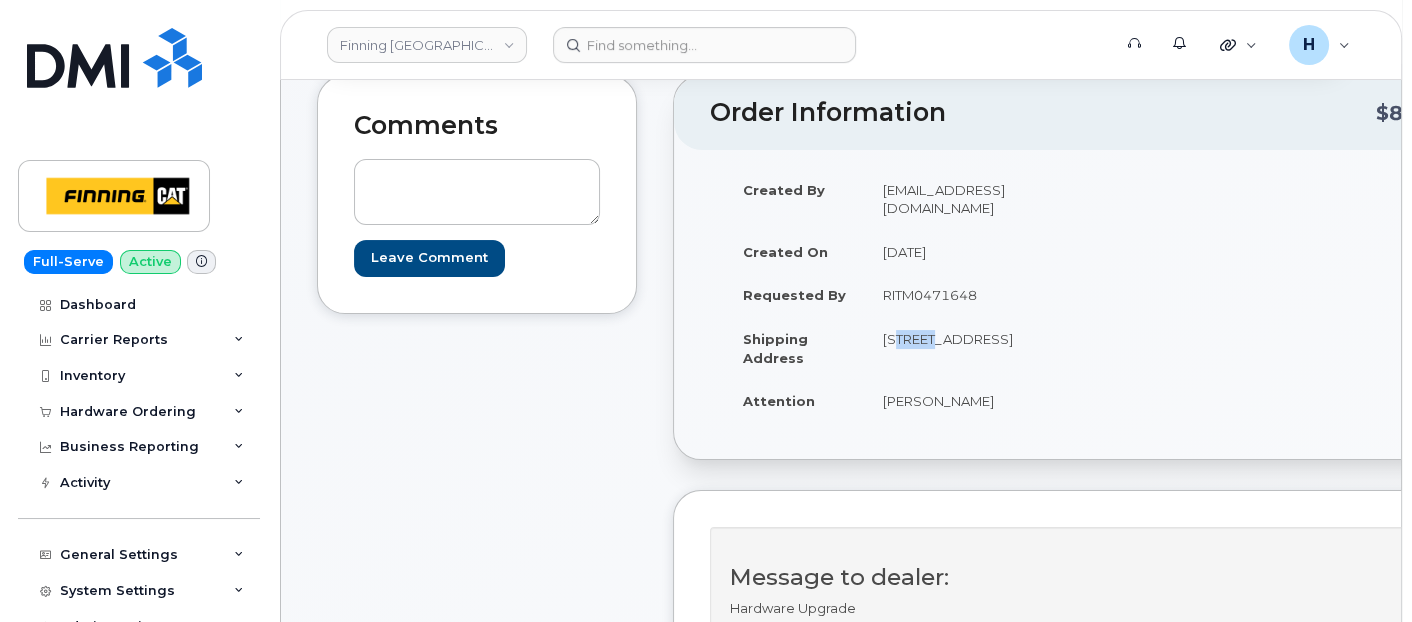 drag, startPoint x: 871, startPoint y: 316, endPoint x: 920, endPoint y: 317, distance: 49.010204 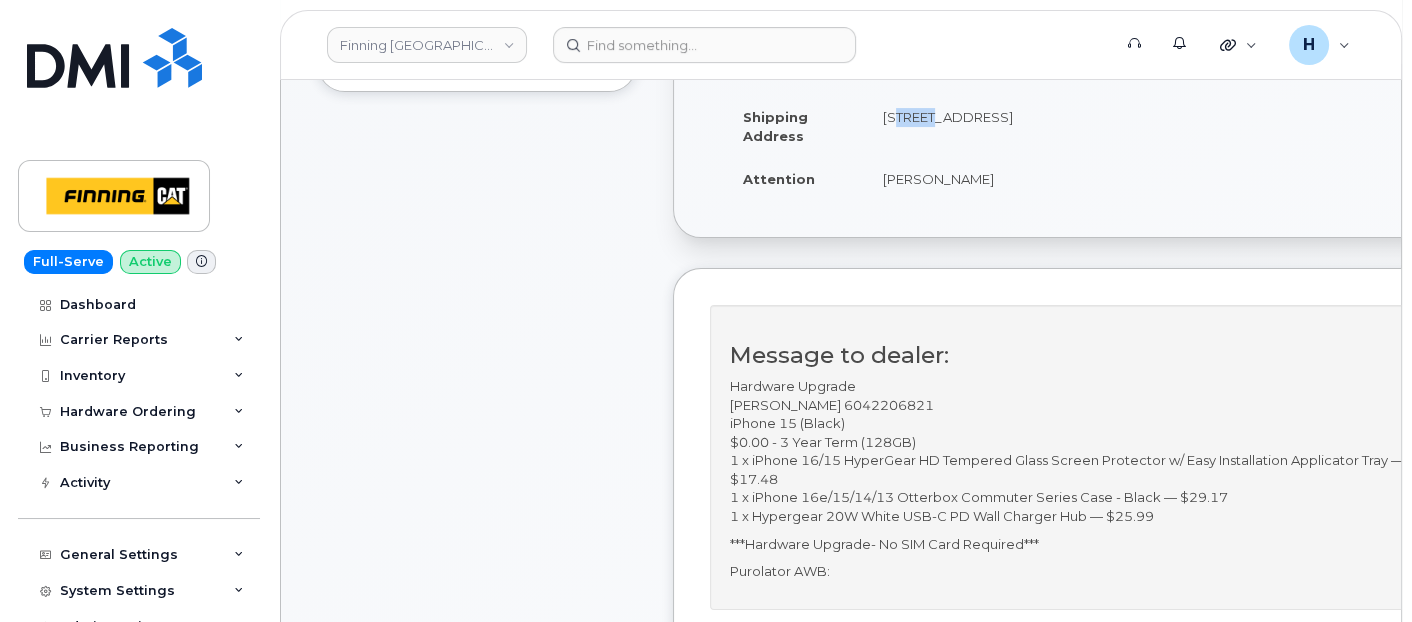 scroll, scrollTop: 888, scrollLeft: 0, axis: vertical 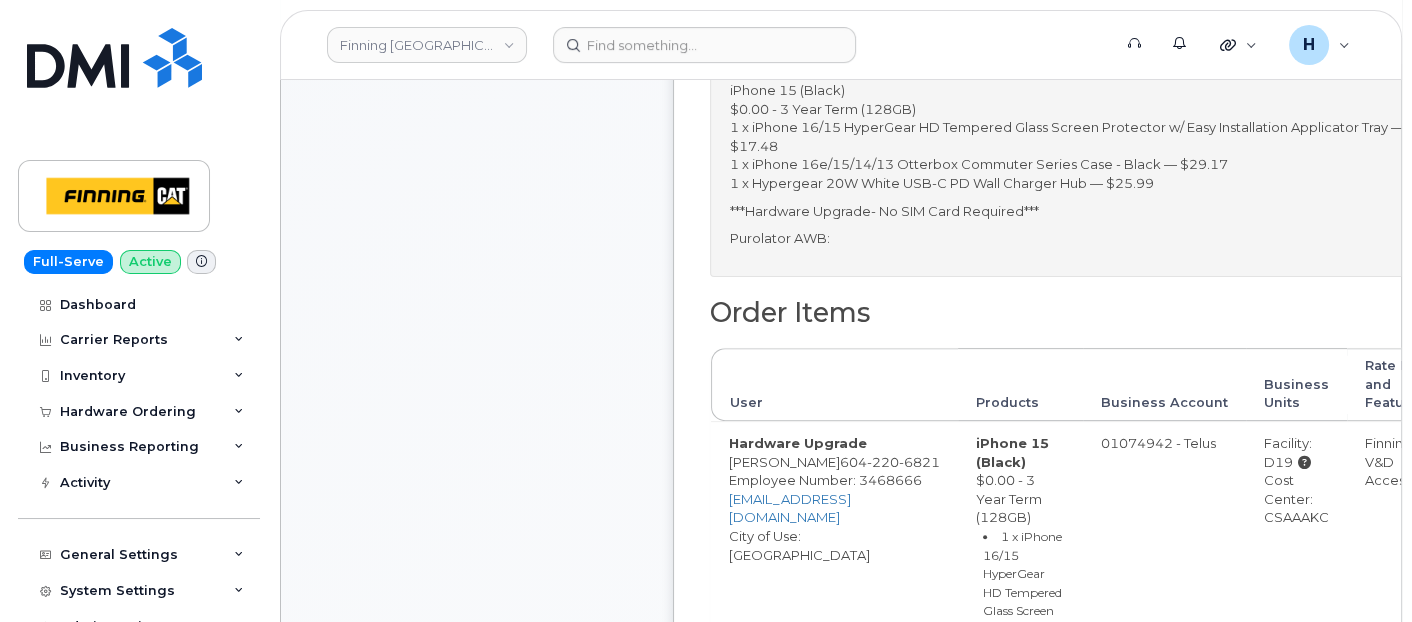 drag, startPoint x: 1148, startPoint y: 518, endPoint x: 1251, endPoint y: 520, distance: 103.01942 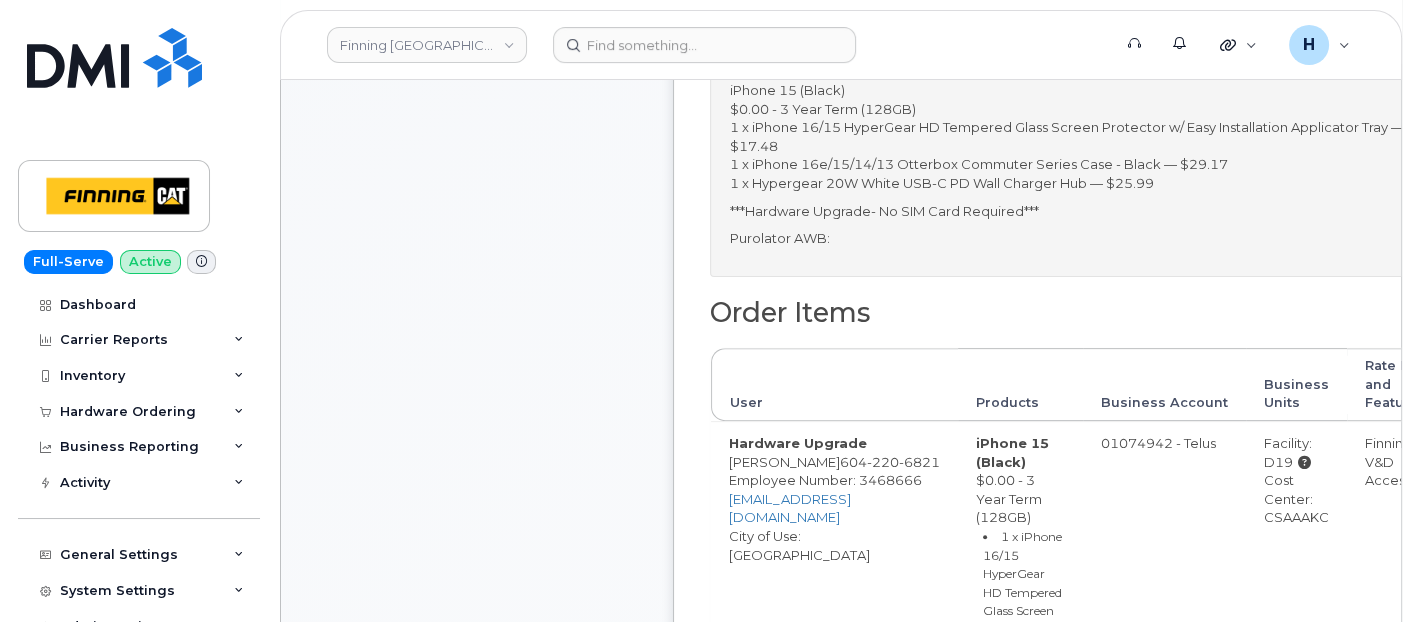 drag, startPoint x: 1165, startPoint y: 453, endPoint x: 1204, endPoint y: 451, distance: 39.051247 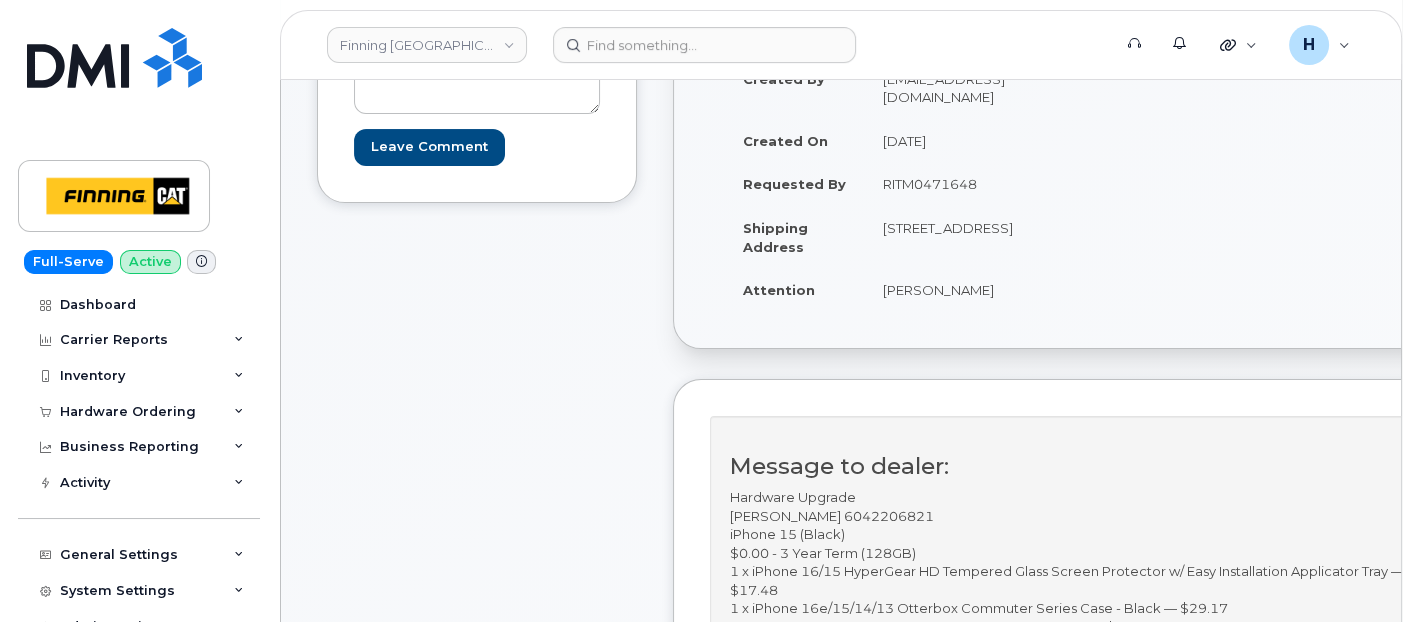 scroll, scrollTop: 0, scrollLeft: 0, axis: both 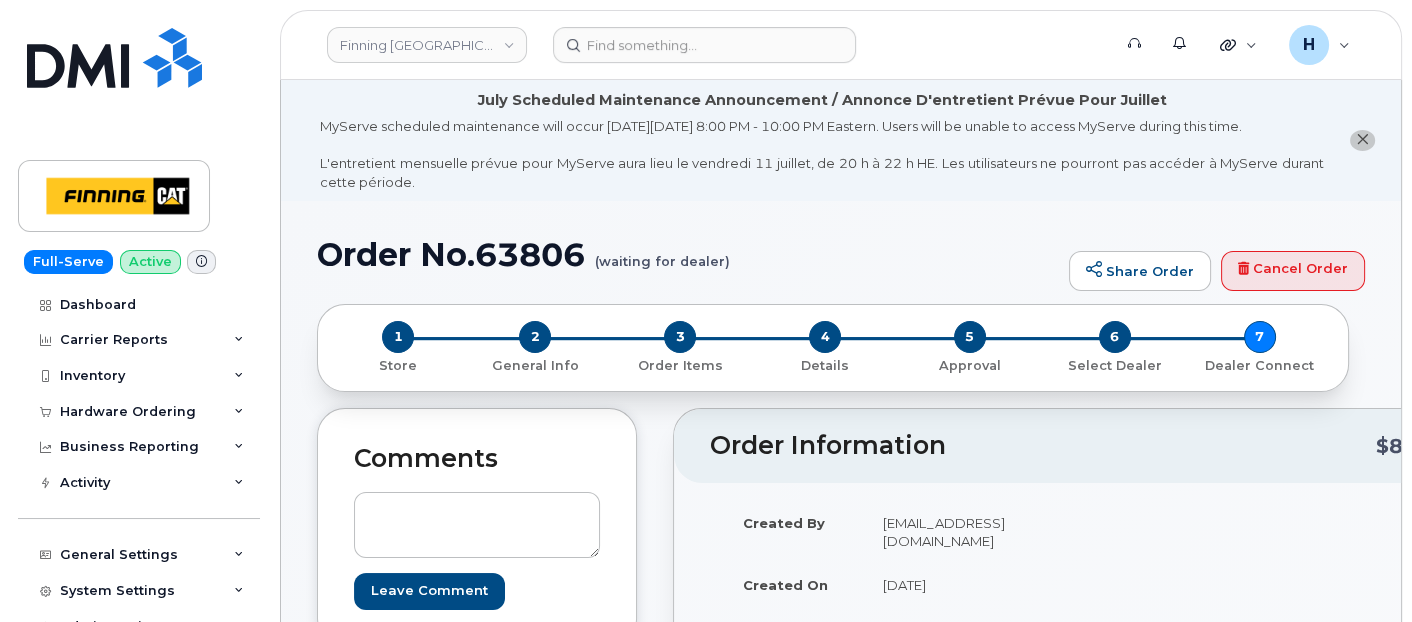 click on "Order No.63806
(waiting for dealer)" at bounding box center (688, 254) 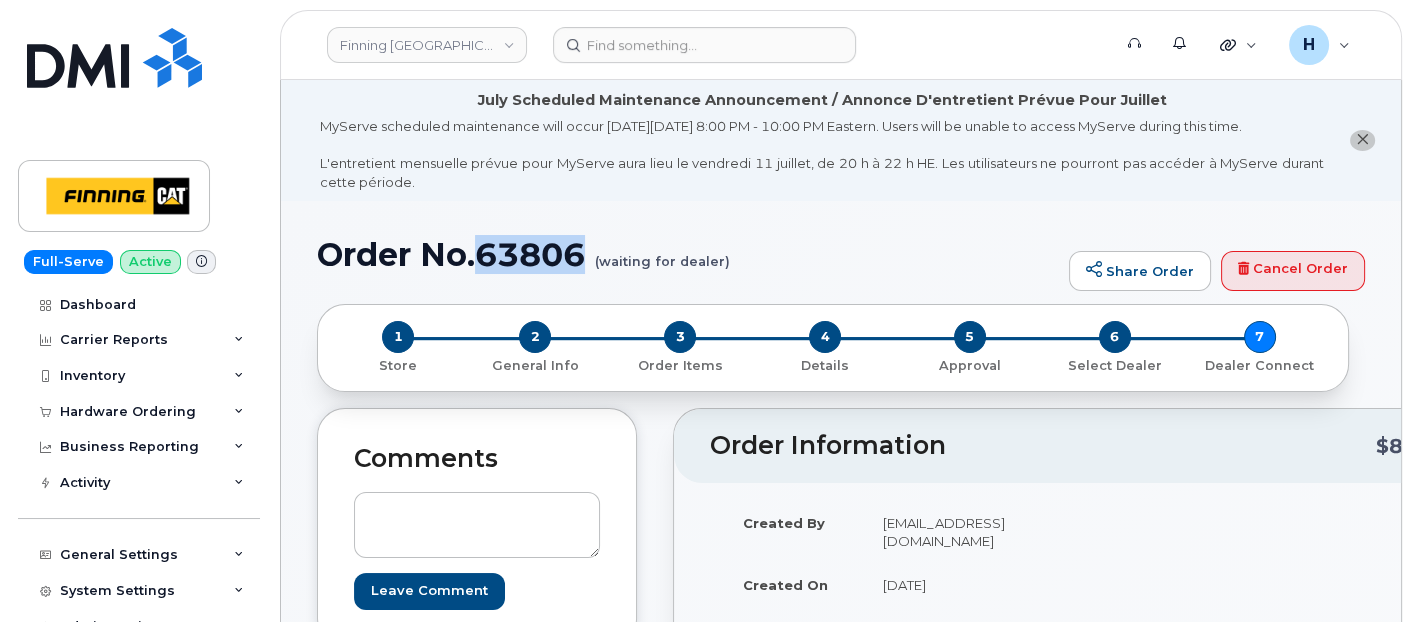 click on "Order No.63806
(waiting for dealer)" at bounding box center [688, 254] 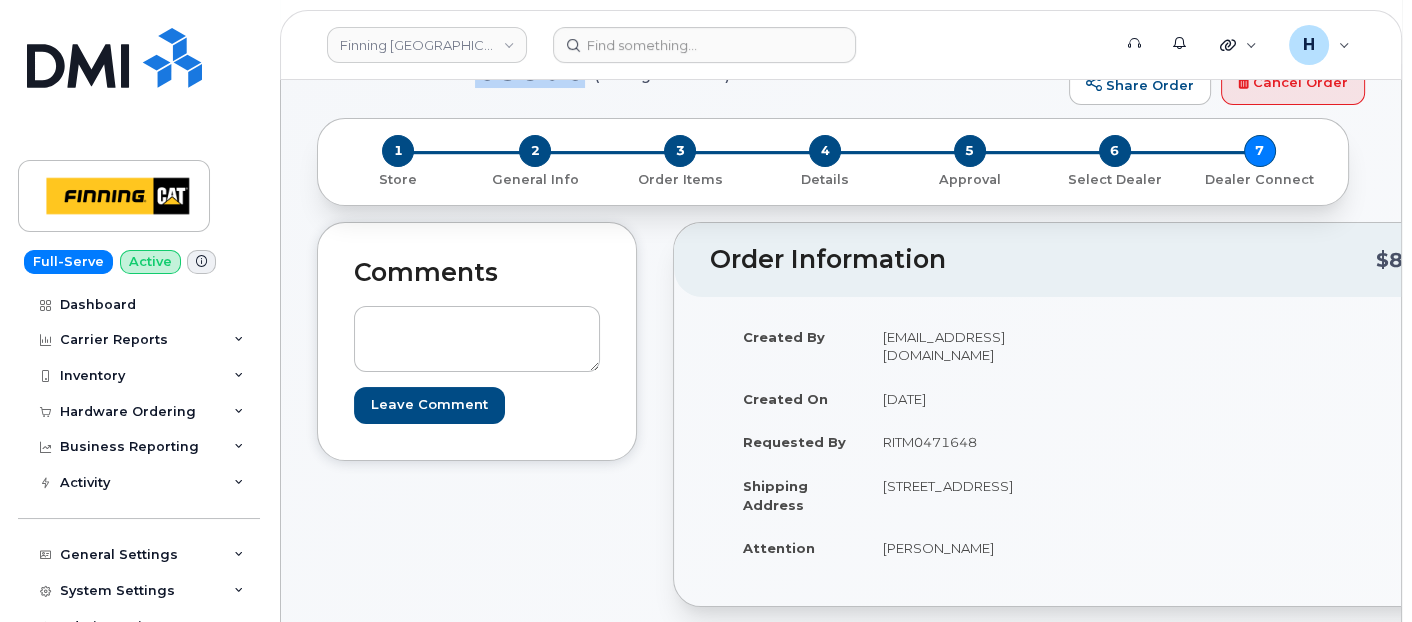 scroll, scrollTop: 0, scrollLeft: 0, axis: both 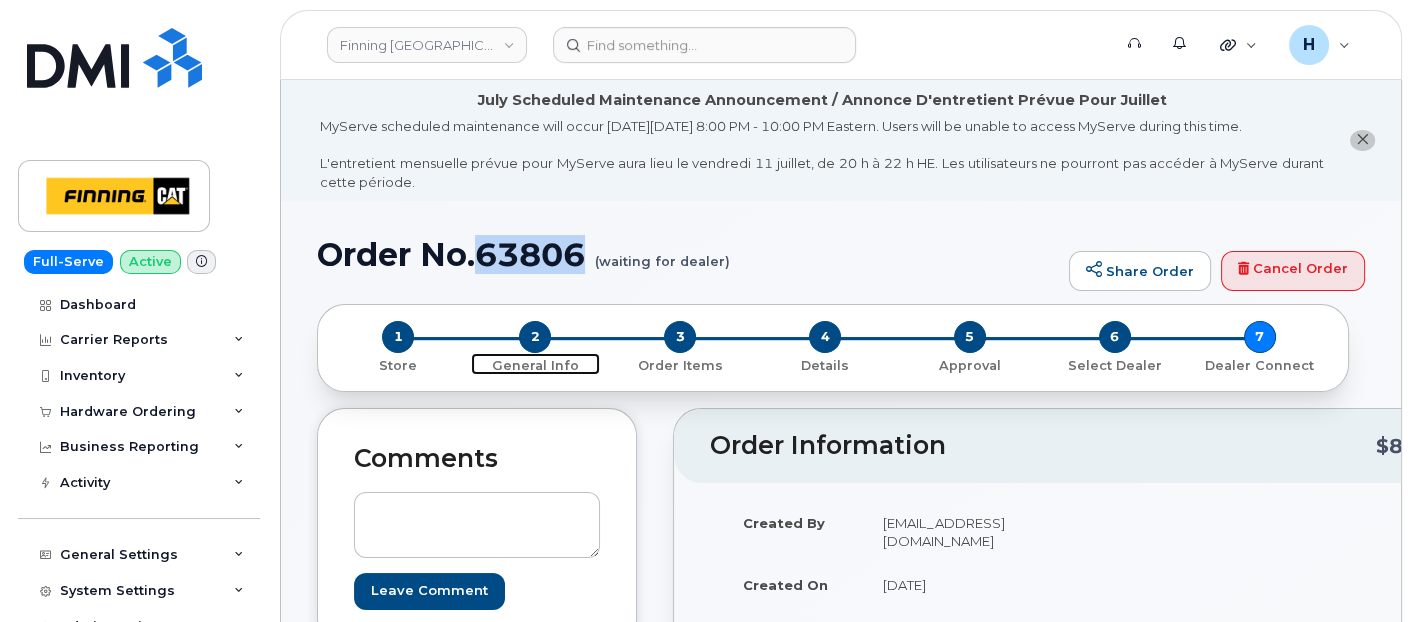 click on "2" at bounding box center (535, 337) 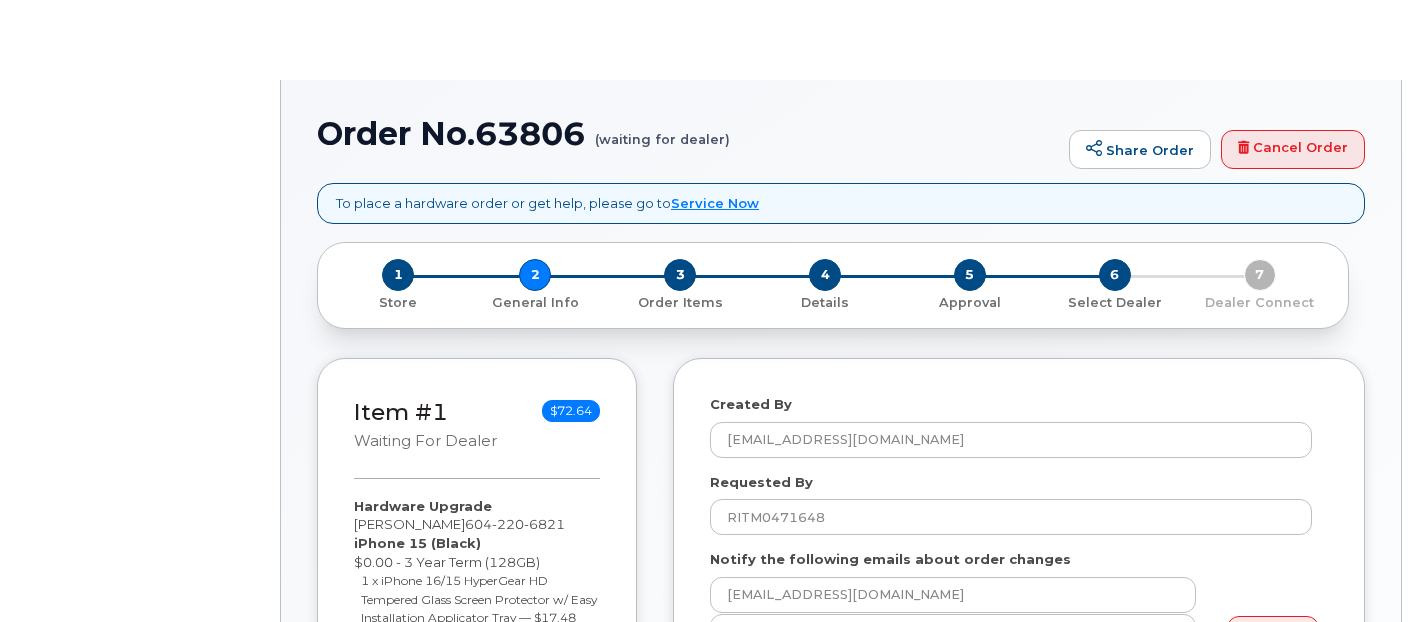 select 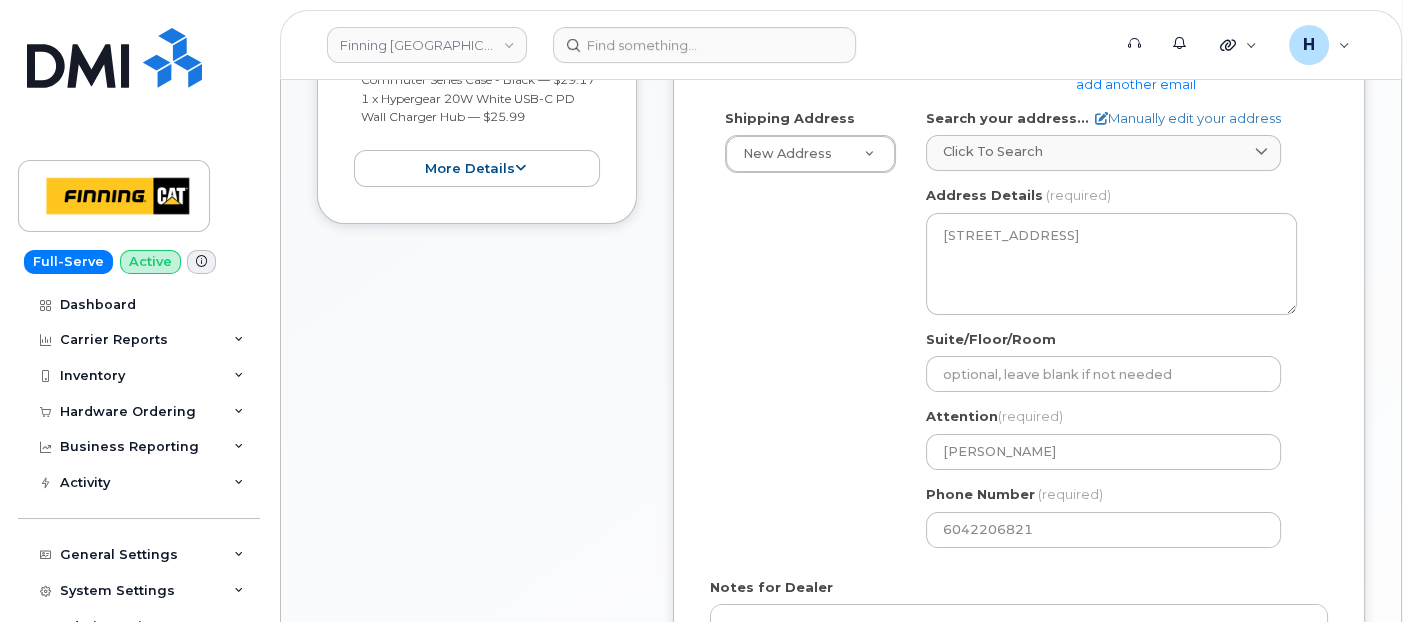 scroll, scrollTop: 1009, scrollLeft: 0, axis: vertical 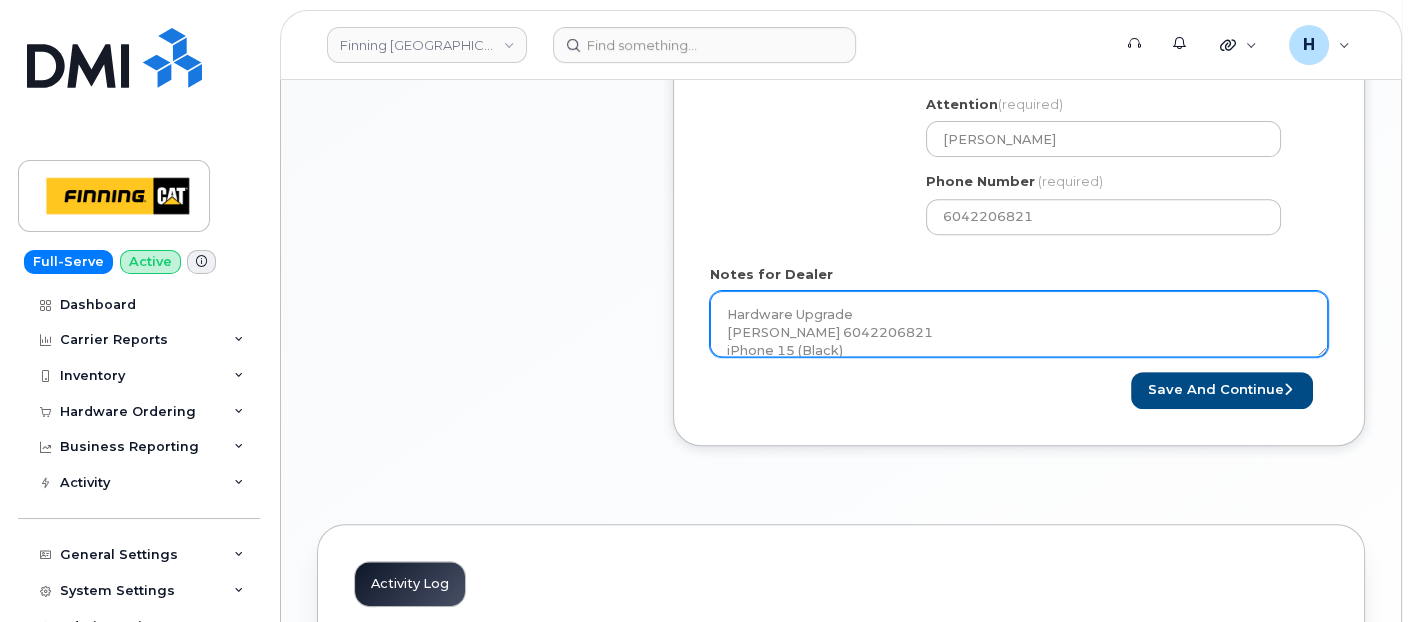 click on "Hardware Upgrade
Tammy Leech 6042206821
iPhone 15 (Black)
$0.00 - 3 Year Term (128GB)
1 x iPhone 16/15 HyperGear HD Tempered Glass Screen Protector w/ Easy Installation Applicator Tray — $17.48
1 x iPhone 16e/15/14/13 Otterbox Commuter Series Case - Black — $29.17
1 x Hypergear 20W White USB-C PD Wall Charger Hub — $25.99
***Hardware Upgrade- No SIM Card Required***
Purolator AWB:" at bounding box center (1019, 324) 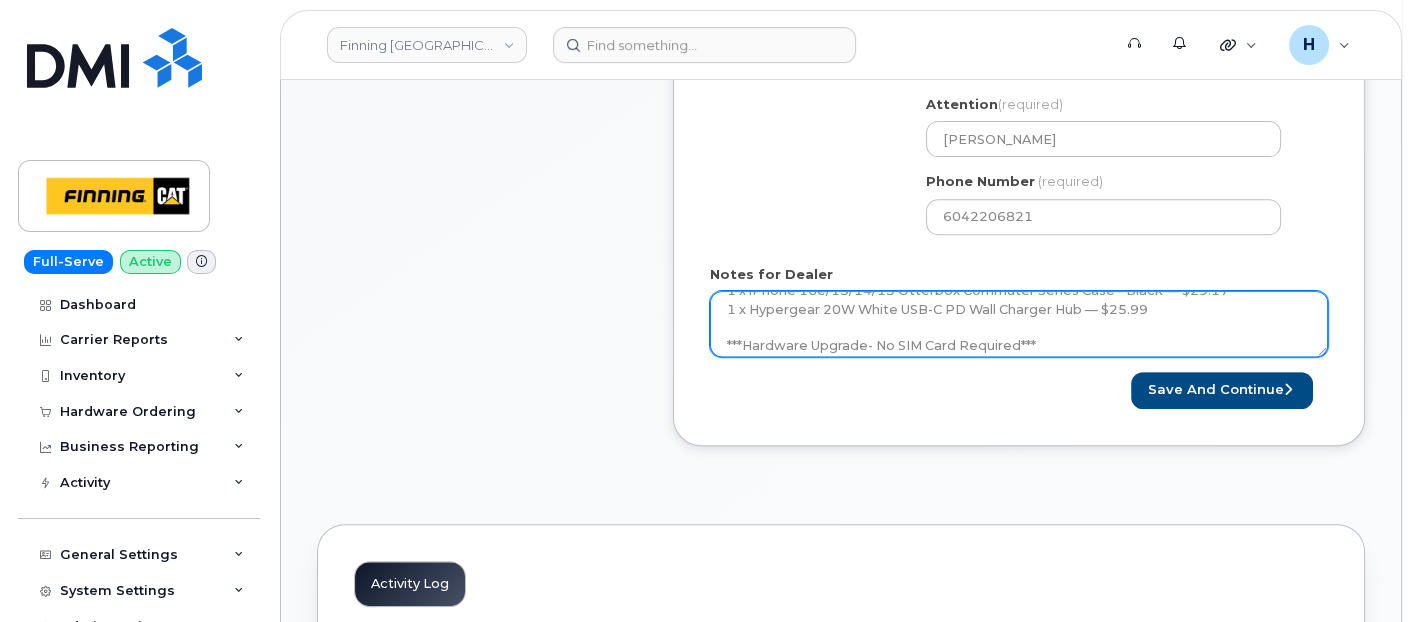 scroll, scrollTop: 182, scrollLeft: 0, axis: vertical 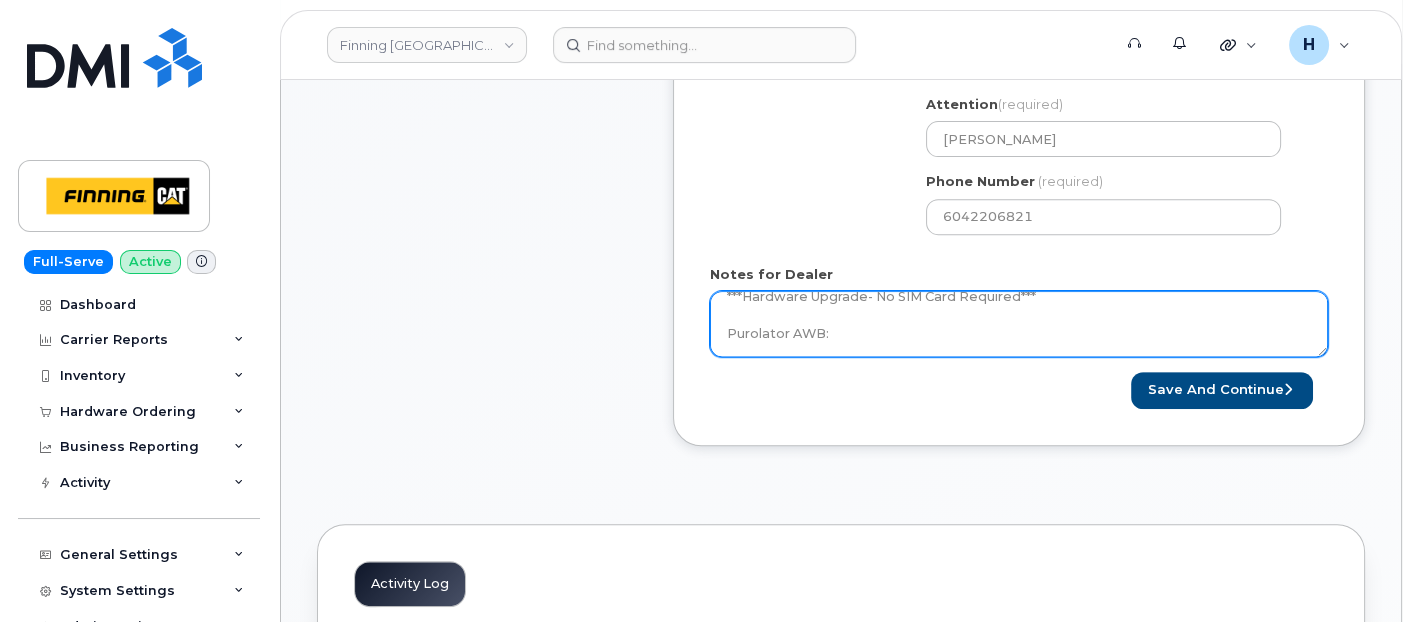 click on "Hardware Upgrade
Tammy Leech 6042206821
iPhone 15 (Black)
$0.00 - 3 Year Term (128GB)
1 x iPhone 16/15 HyperGear HD Tempered Glass Screen Protector w/ Easy Installation Applicator Tray — $17.48
1 x iPhone 16e/15/14/13 Otterbox Commuter Series Case - Black — $29.17
1 x Hypergear 20W White USB-C PD Wall Charger Hub — $25.99
***Hardware Upgrade- No SIM Card Required***
Purolator AWB:" at bounding box center [1019, 324] 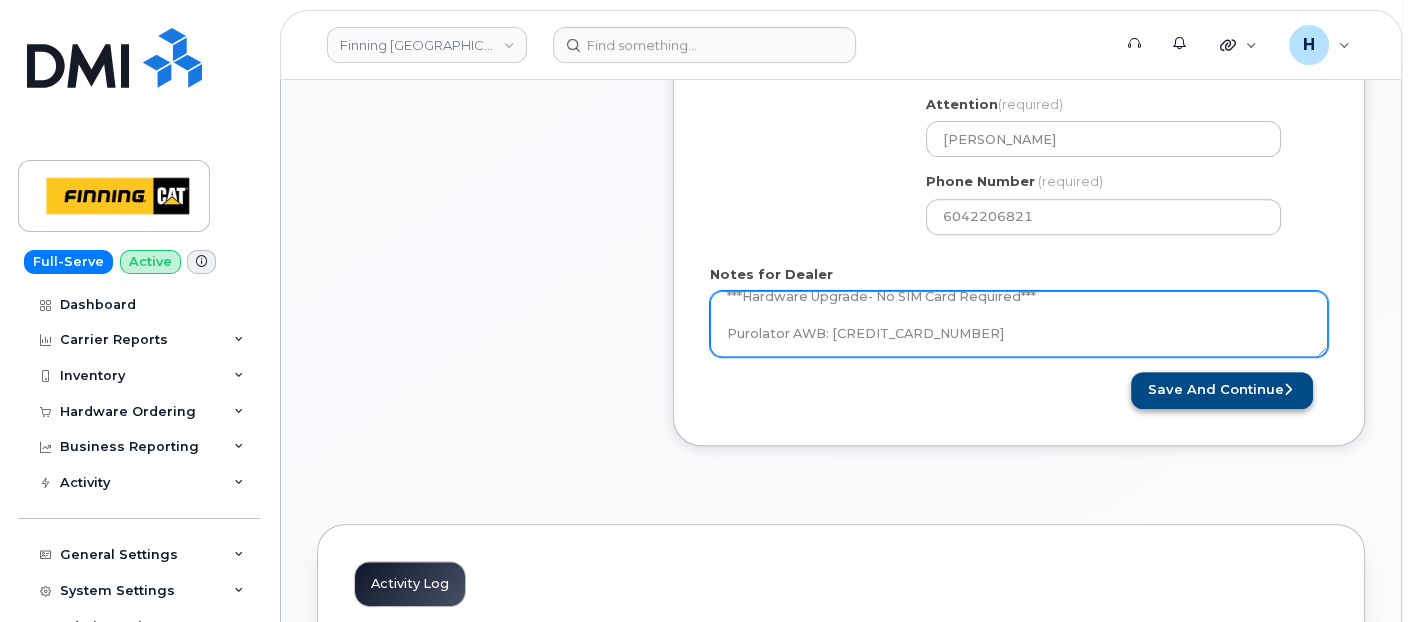 type on "Hardware Upgrade
Tammy Leech 6042206821
iPhone 15 (Black)
$0.00 - 3 Year Term (128GB)
1 x iPhone 16/15 HyperGear HD Tempered Glass Screen Protector w/ Easy Installation Applicator Tray — $17.48
1 x iPhone 16e/15/14/13 Otterbox Commuter Series Case - Black — $29.17
1 x Hypergear 20W White USB-C PD Wall Charger Hub — $25.99
***Hardware Upgrade- No SIM Card Required***
Purolator AWB: 335569262553" 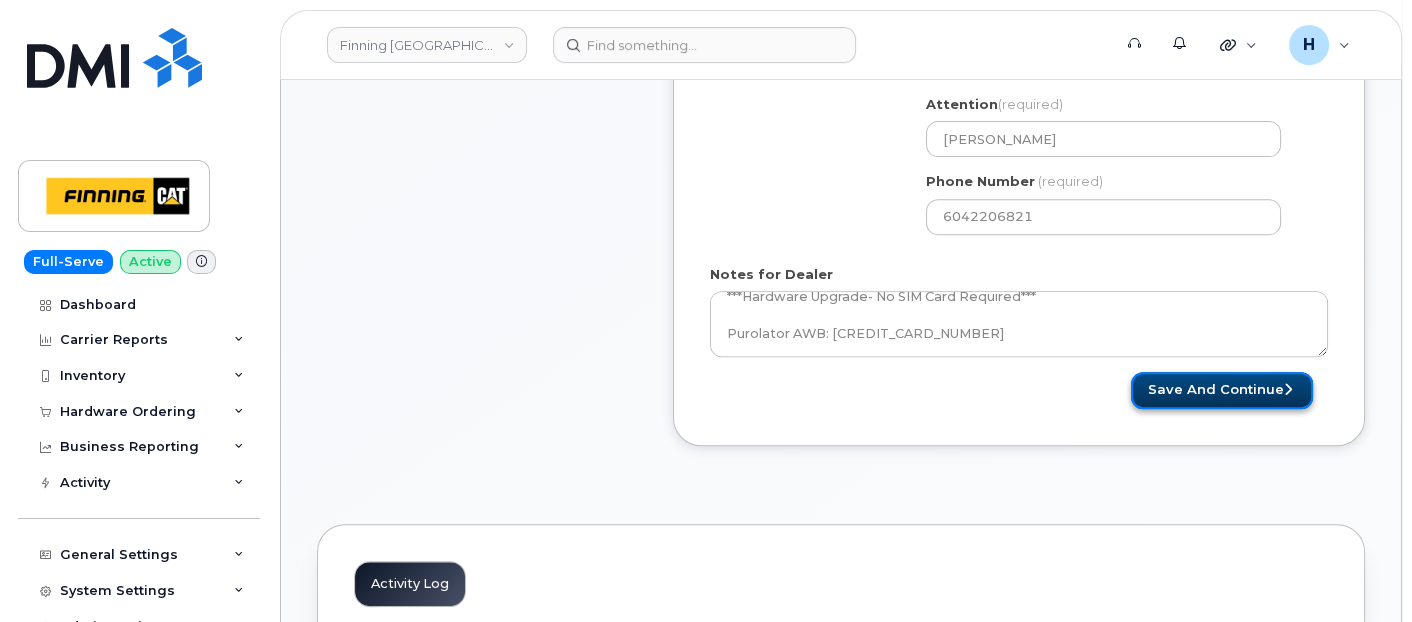 click on "Save and Continue" at bounding box center (1222, 390) 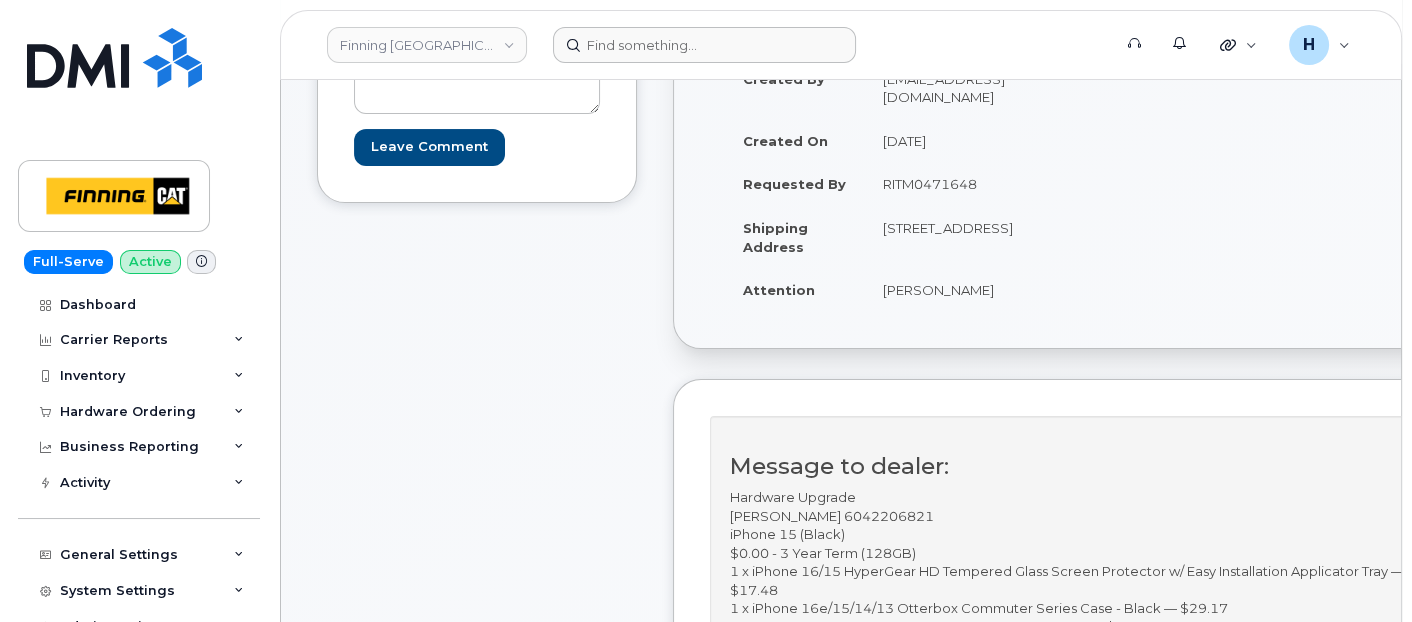 scroll, scrollTop: 333, scrollLeft: 0, axis: vertical 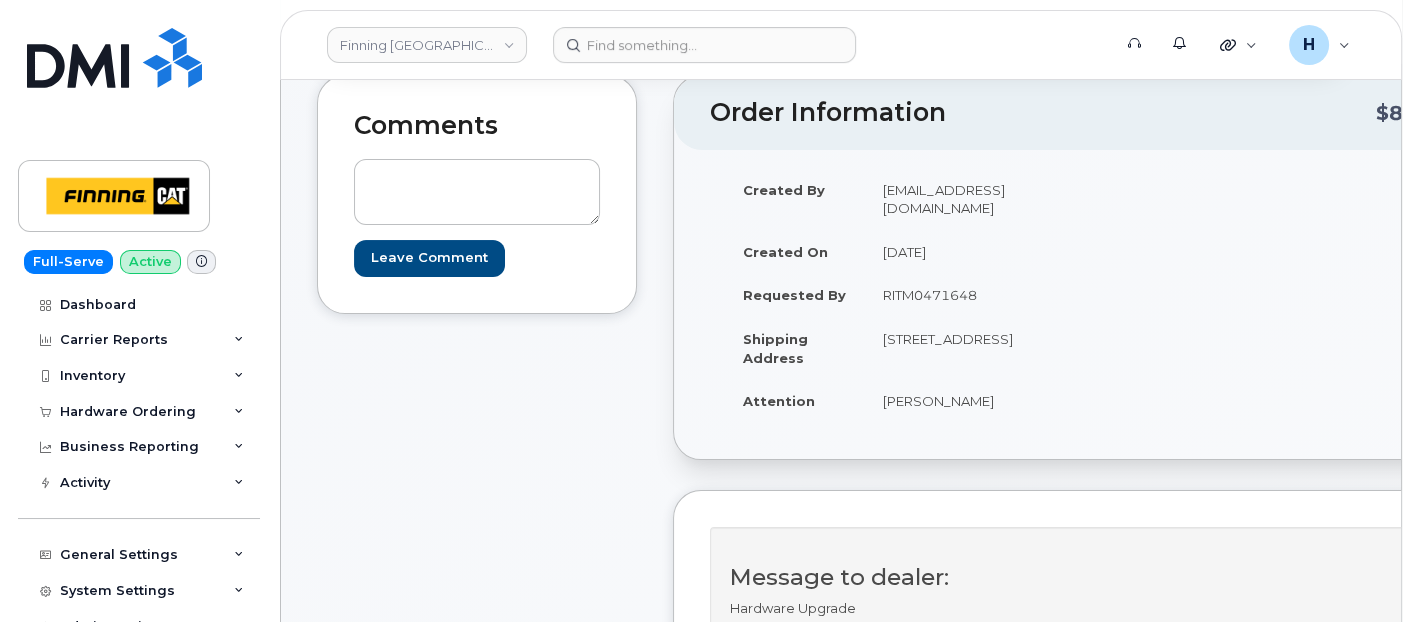 click on "Created By
[EMAIL_ADDRESS][DOMAIN_NAME]
Created On
[DATE]
Requested By
RITM0471648
Shipping Address
[STREET_ADDRESS]
Attention
[PERSON_NAME]" at bounding box center [1088, 304] 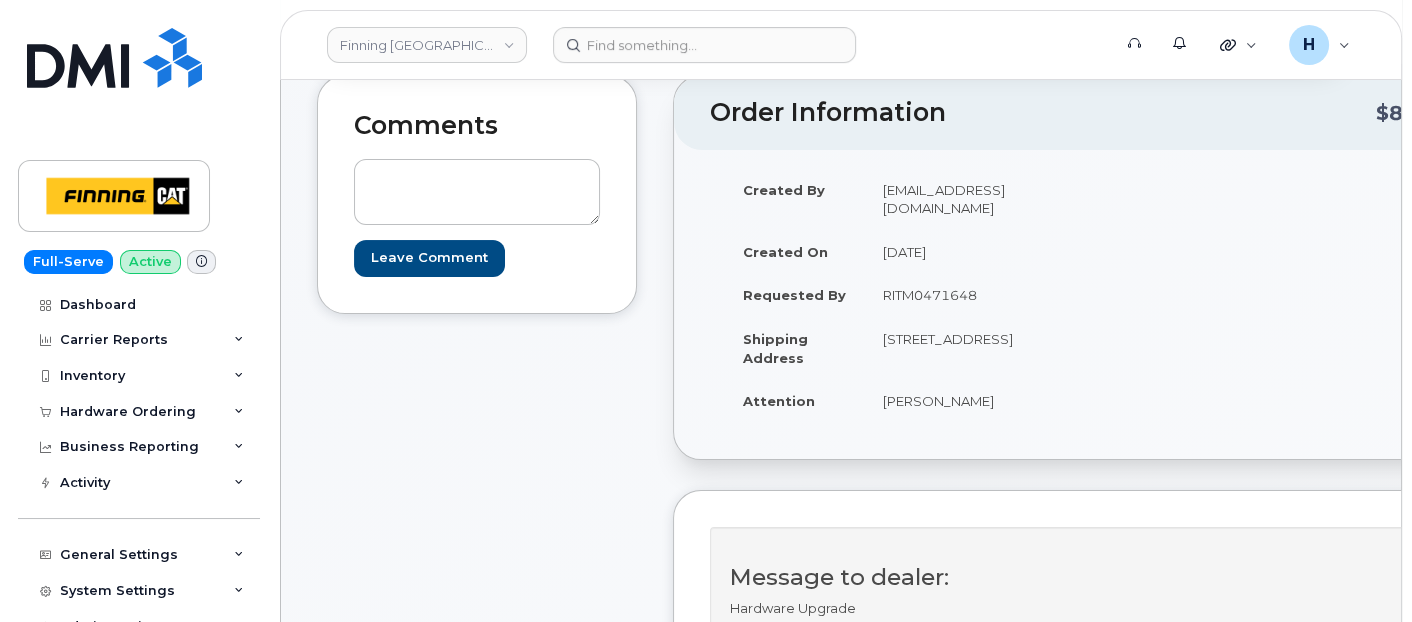 click on "Comments
Leave Comment" at bounding box center (477, 968) 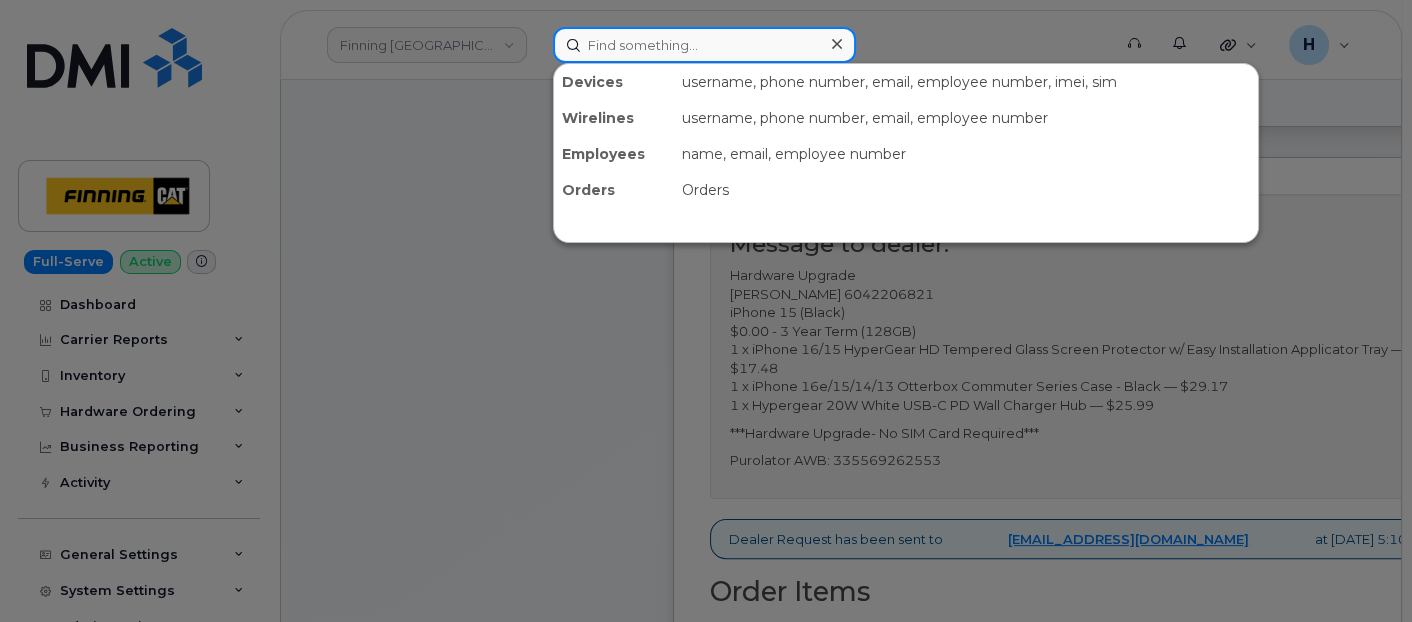 click at bounding box center (704, 45) 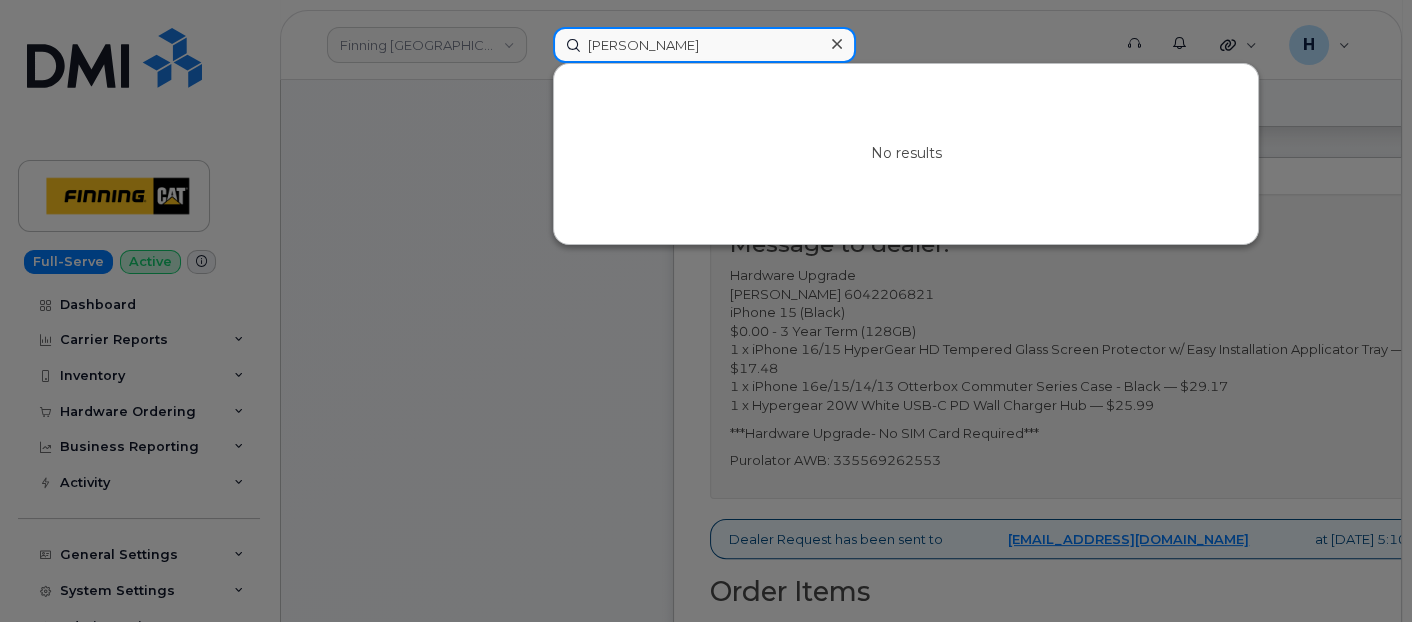 drag, startPoint x: 625, startPoint y: 45, endPoint x: 674, endPoint y: 46, distance: 49.010204 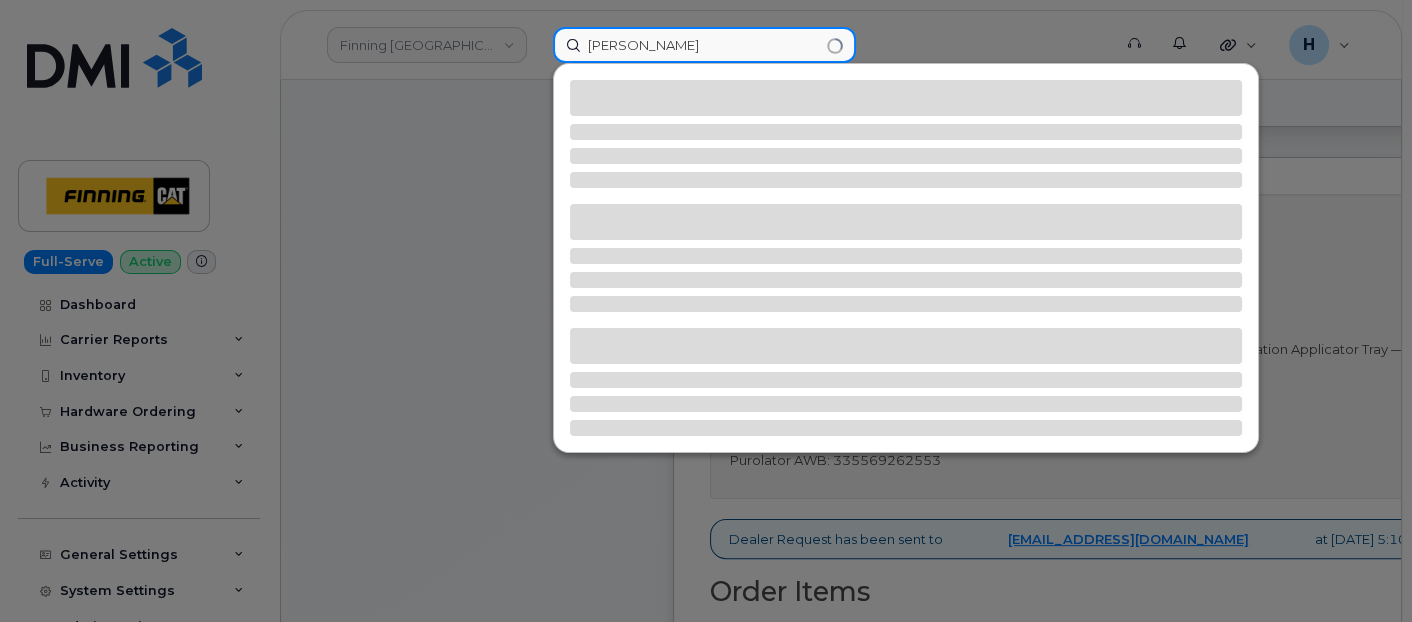 click on "[PERSON_NAME]" at bounding box center [704, 45] 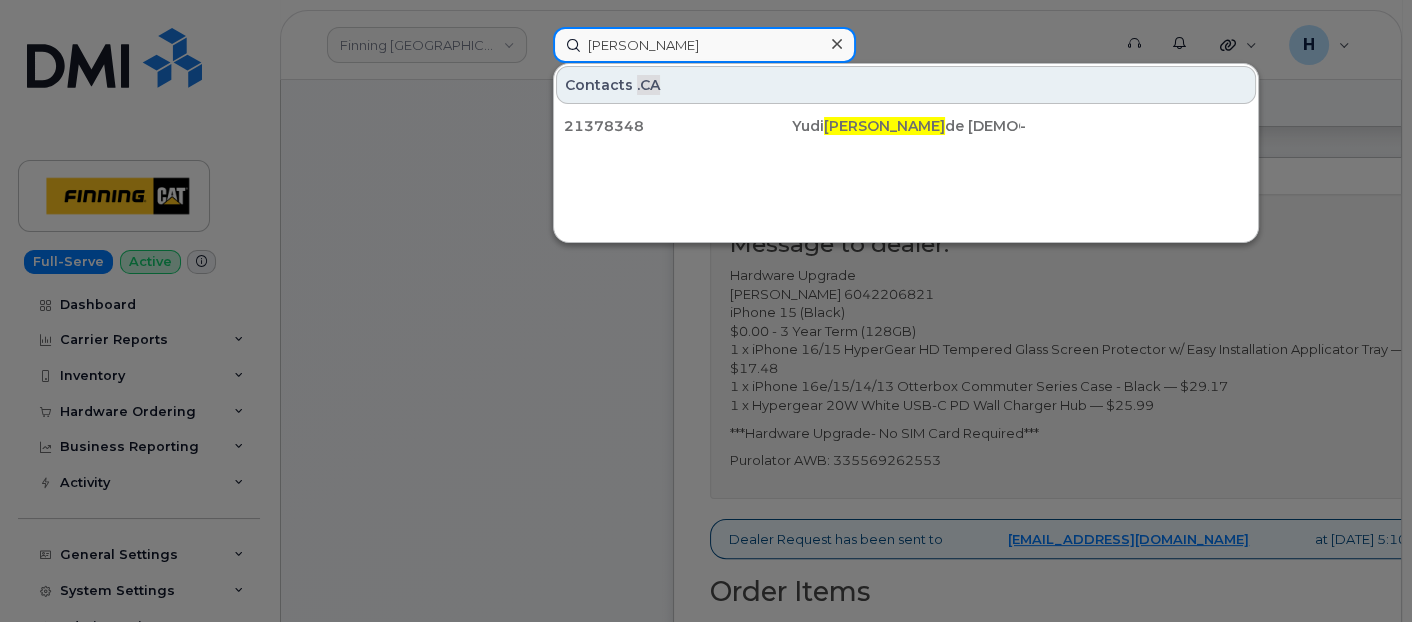 drag, startPoint x: 697, startPoint y: 43, endPoint x: 497, endPoint y: 44, distance: 200.0025 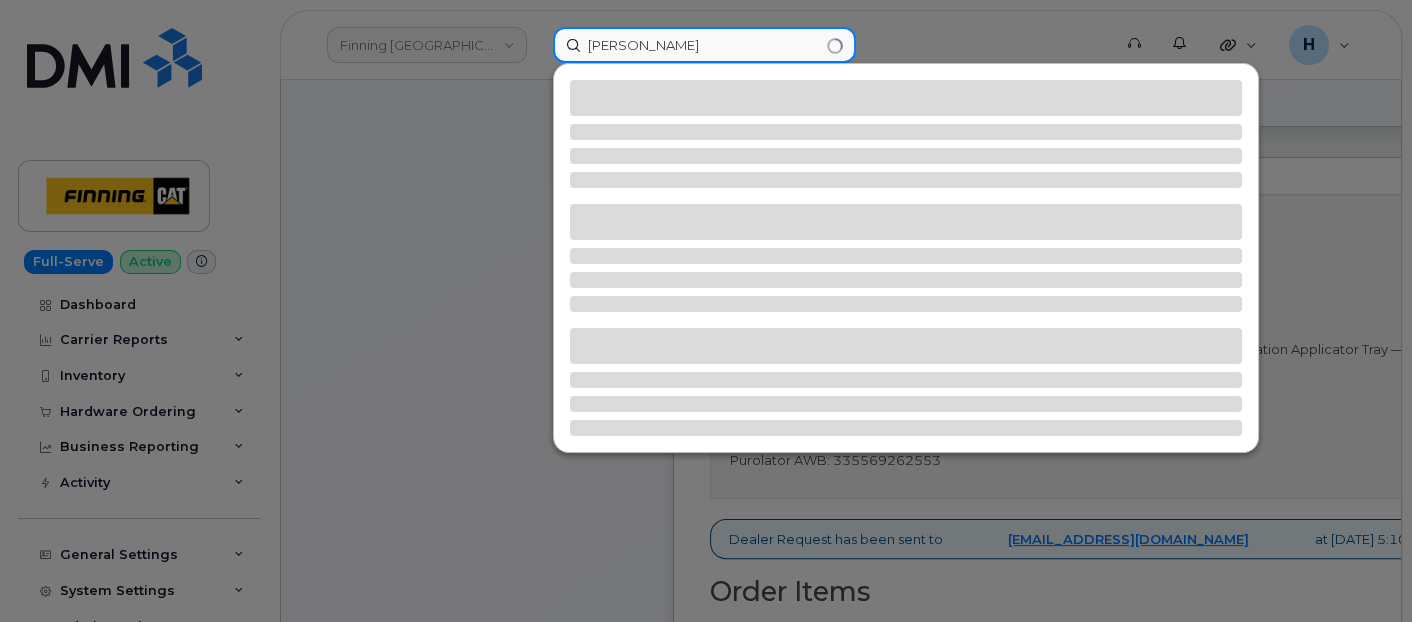 type on "[PERSON_NAME]" 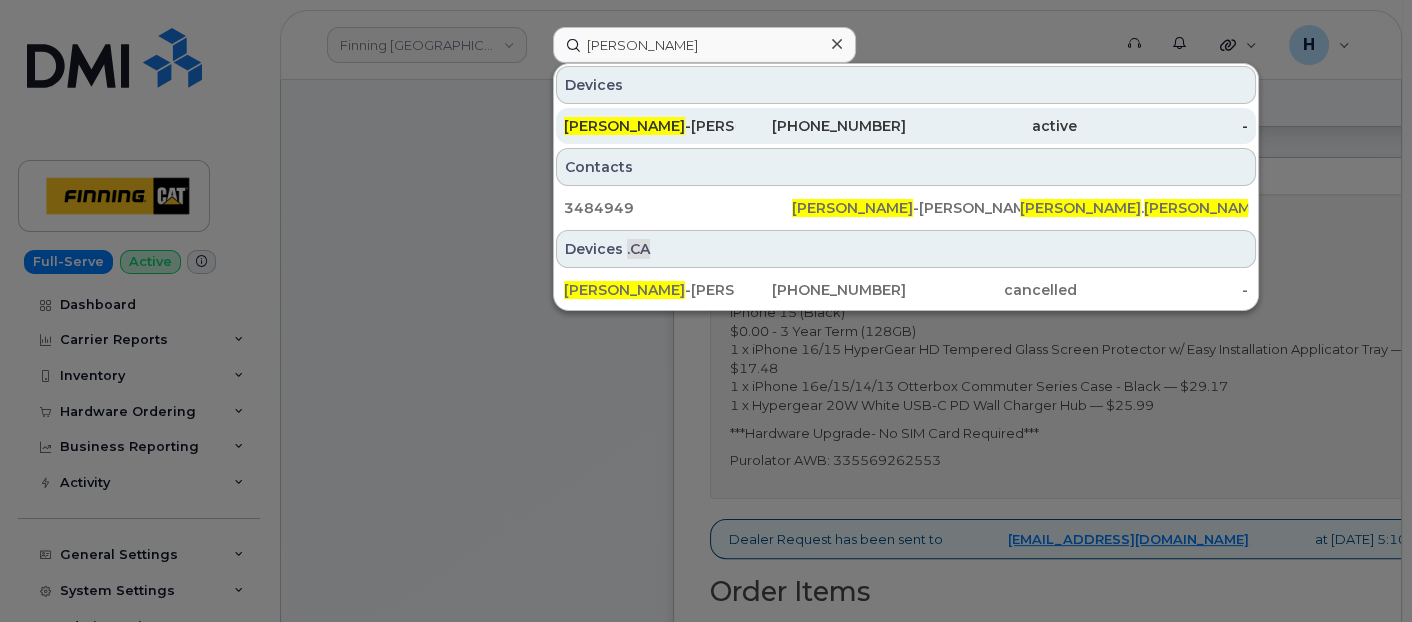 click on "[PERSON_NAME]" at bounding box center (649, 126) 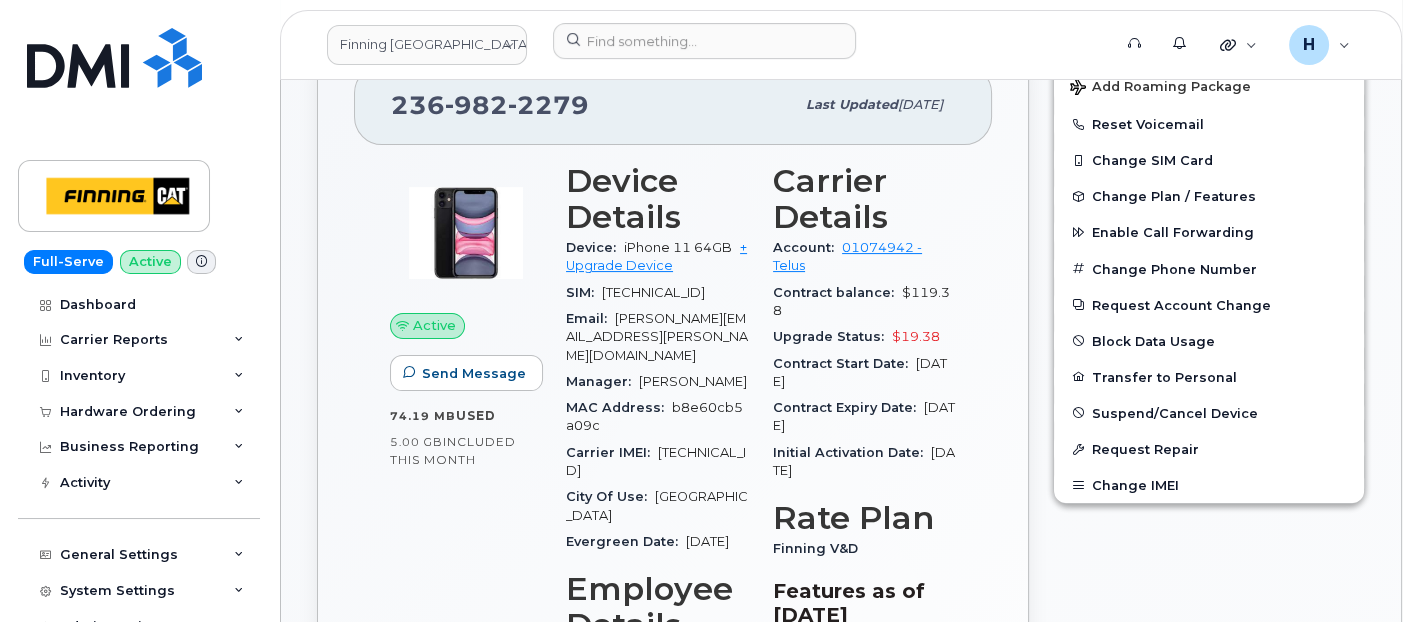 scroll, scrollTop: 617, scrollLeft: 0, axis: vertical 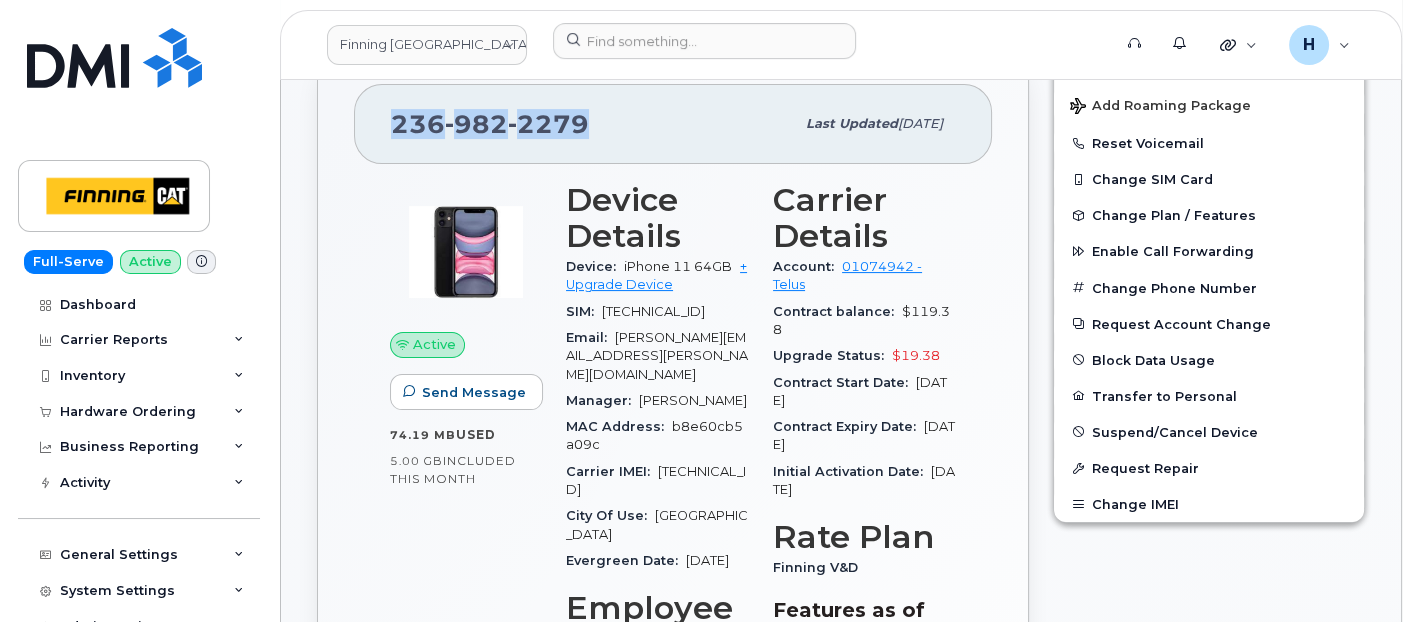 drag, startPoint x: 614, startPoint y: 144, endPoint x: 382, endPoint y: 122, distance: 233.04077 